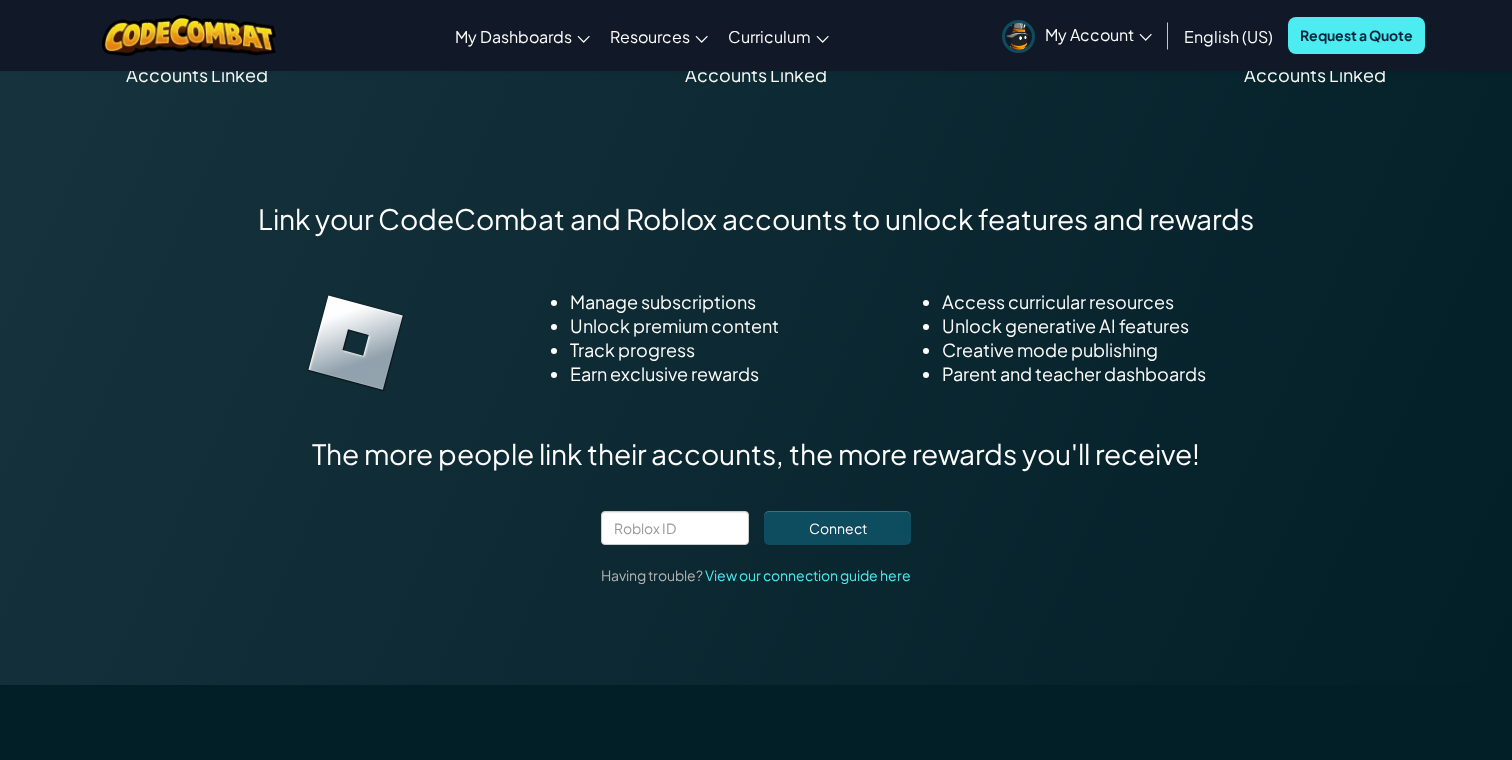 scroll, scrollTop: 1684, scrollLeft: 0, axis: vertical 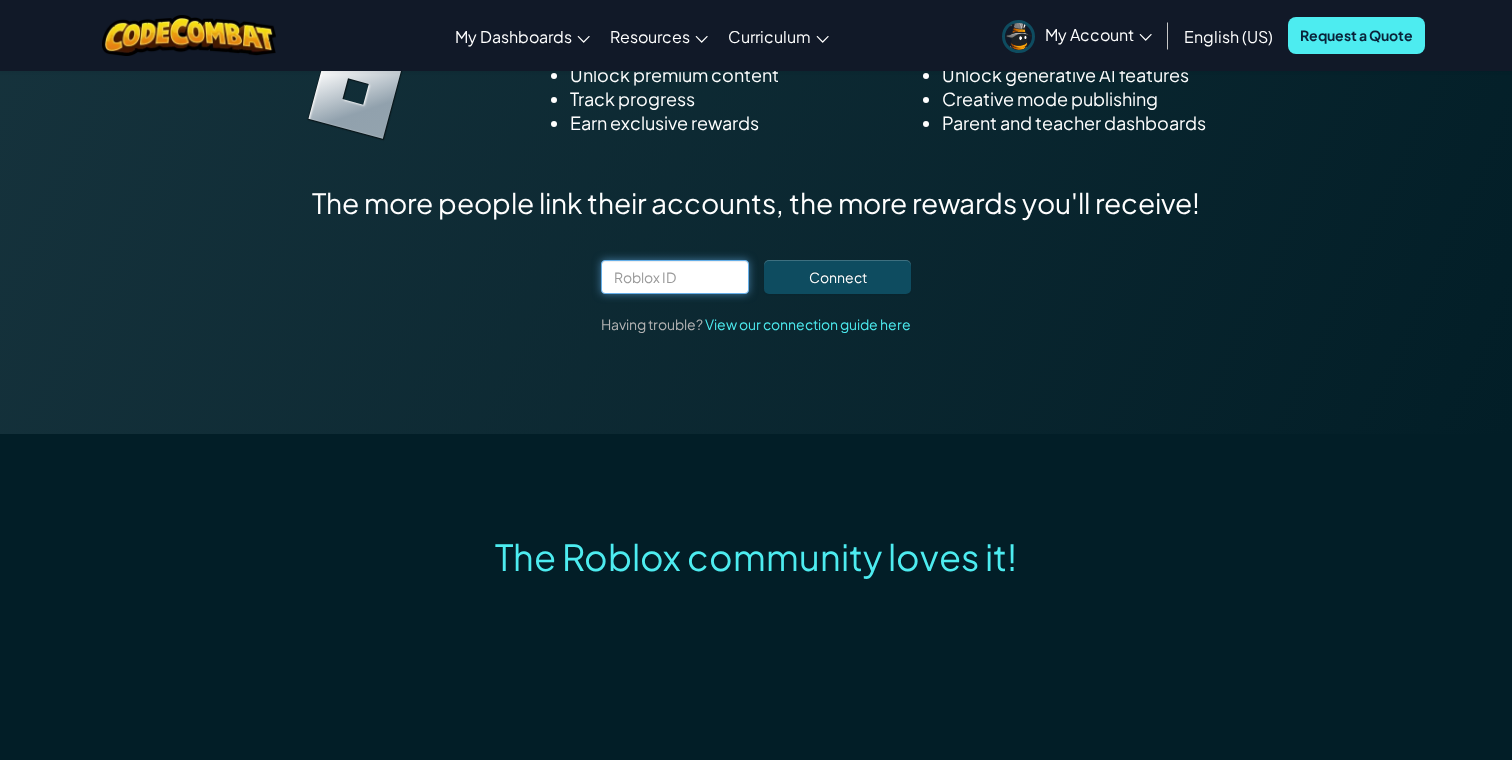 click at bounding box center [675, 277] 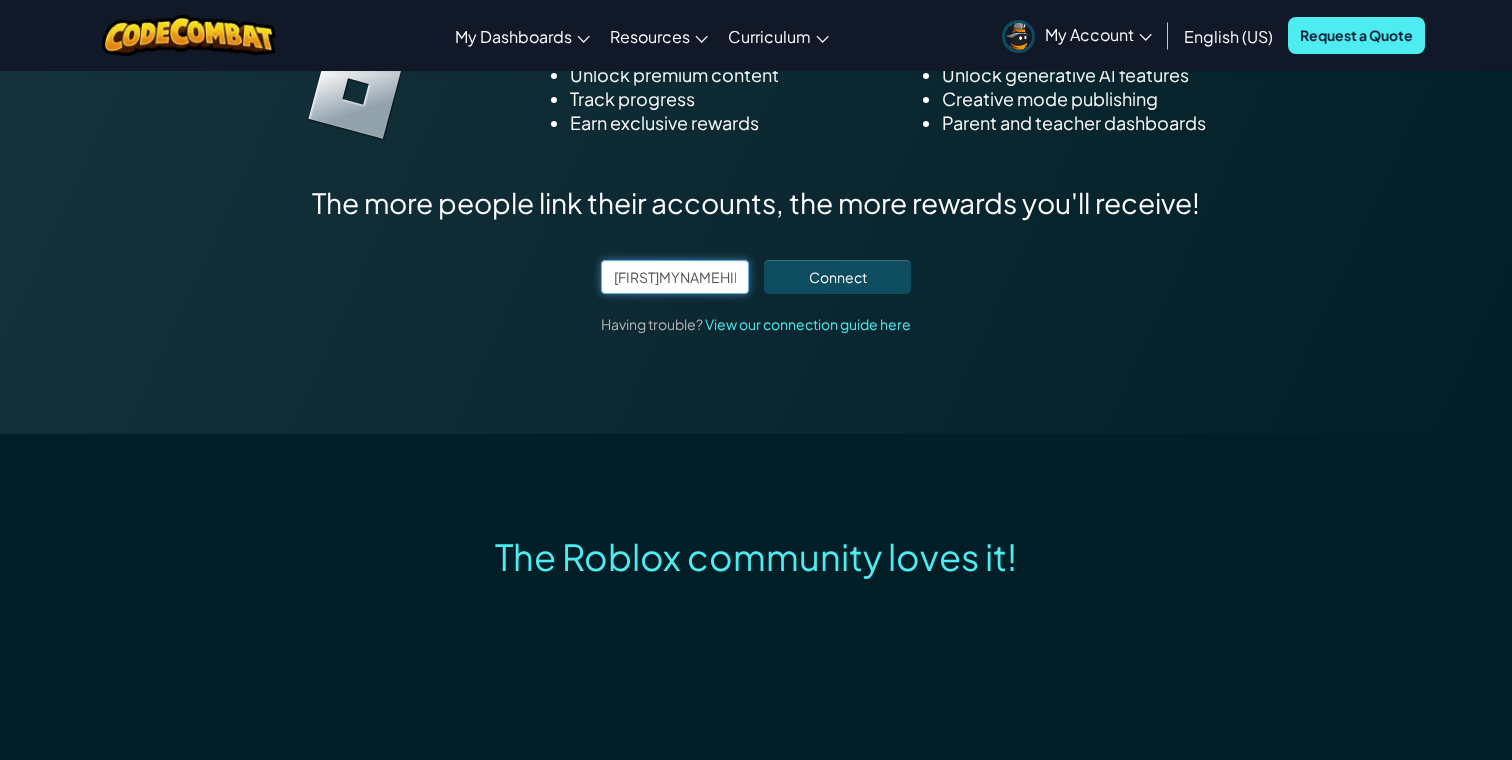 scroll, scrollTop: 0, scrollLeft: 2, axis: horizontal 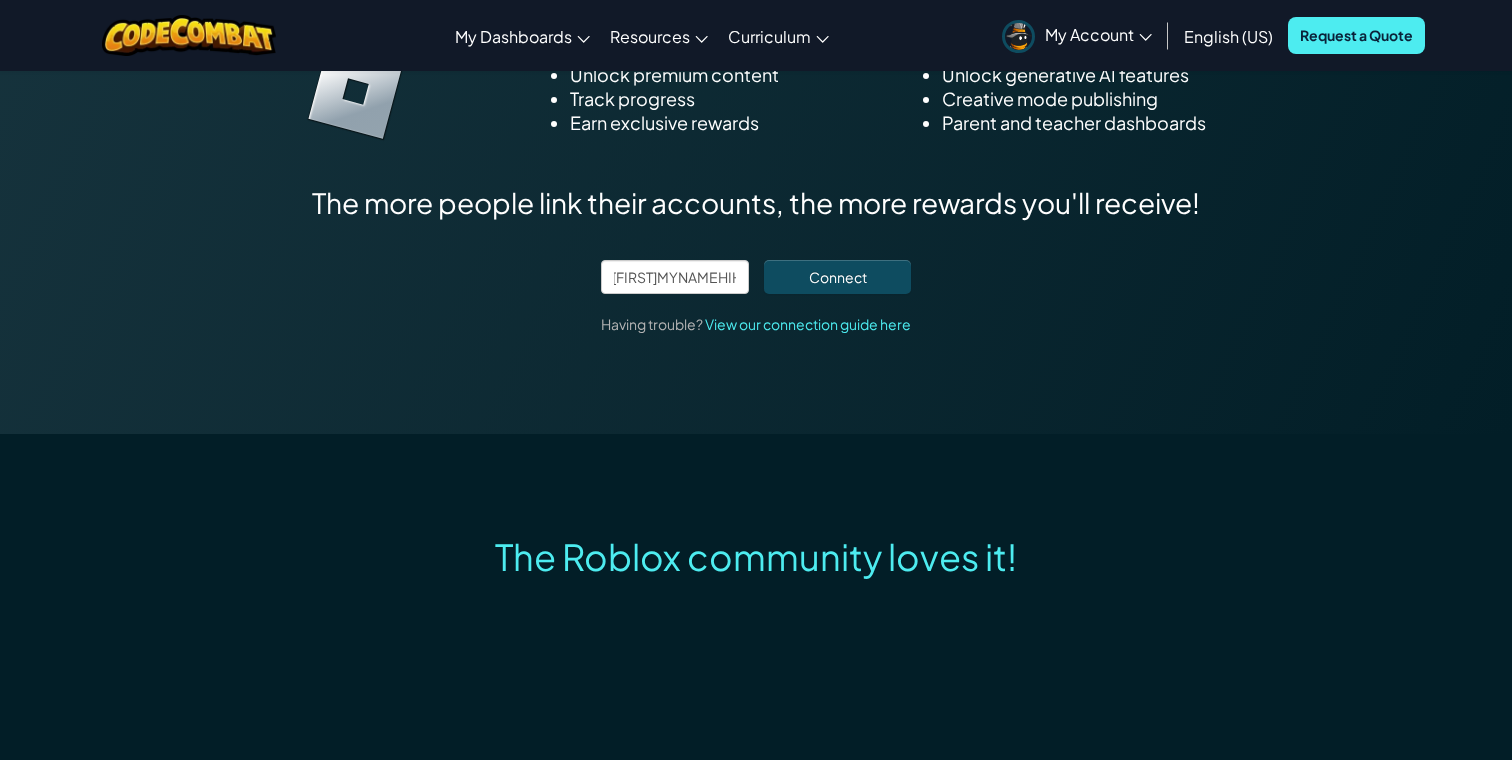 click on "Link your CodeCombat and Roblox accounts to unlock features and rewards
Manage subscriptions
Unlock premium content
Track progress
Earn exclusive rewards
Access curricular resources
Unlock generative AI features
Creative mode publishing
Parent and teacher dashboards
The more people link their accounts, the more rewards you'll receive!
[FIRST]MYNAMEHIHI
Connect
Having trouble?
View our connection guide here" at bounding box center [756, 142] 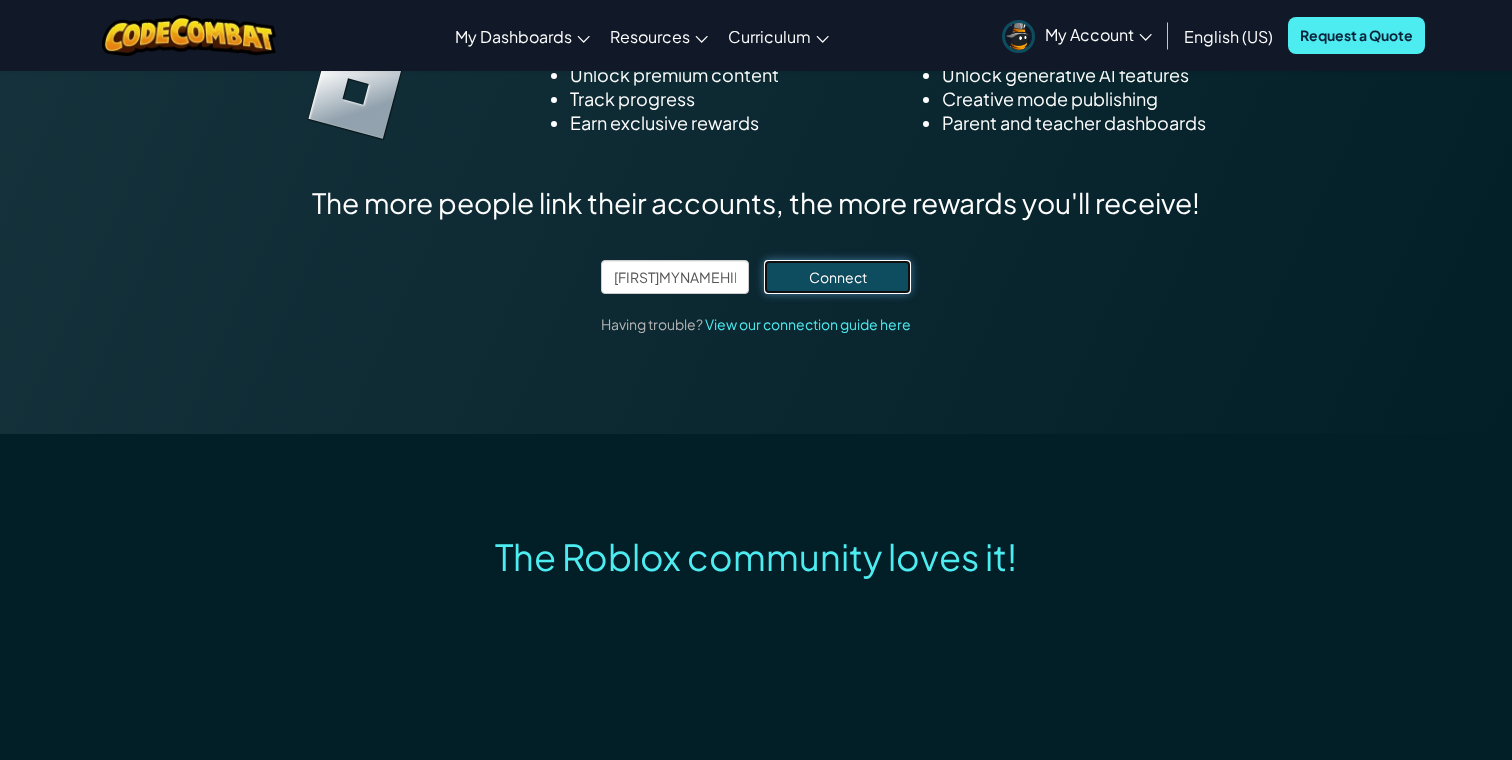 click on "Connect" at bounding box center [837, 277] 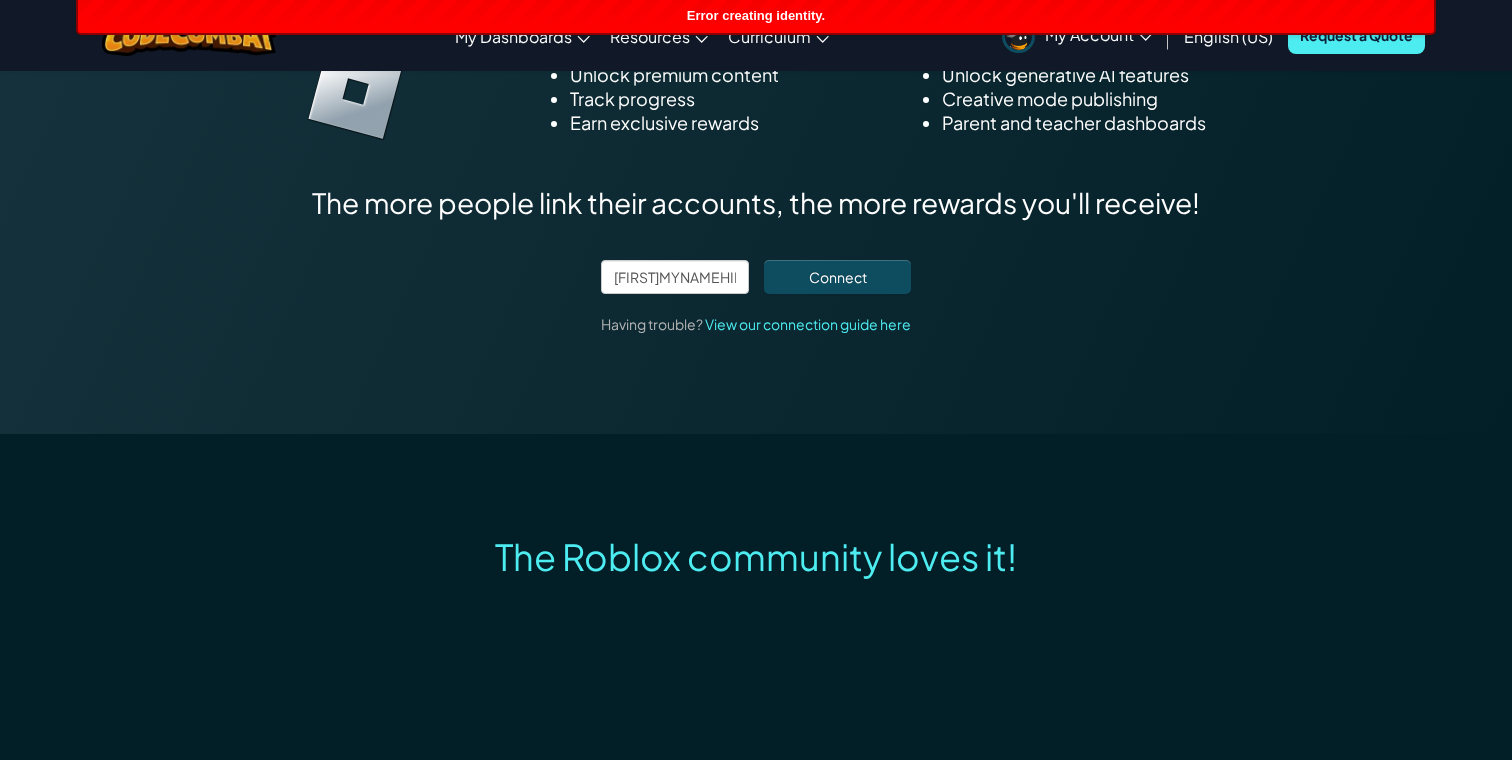 click on "Link your CodeCombat and Roblox accounts to unlock features and rewards
Manage subscriptions
Unlock premium content
Track progress
Earn exclusive rewards
Access curricular resources
Unlock generative AI features
Creative mode publishing
Parent and teacher dashboards
The more people link their accounts, the more rewards you'll receive!
[FIRST]MYNAMEHIHI
Connect
Having trouble?
View our connection guide here" at bounding box center [756, 142] 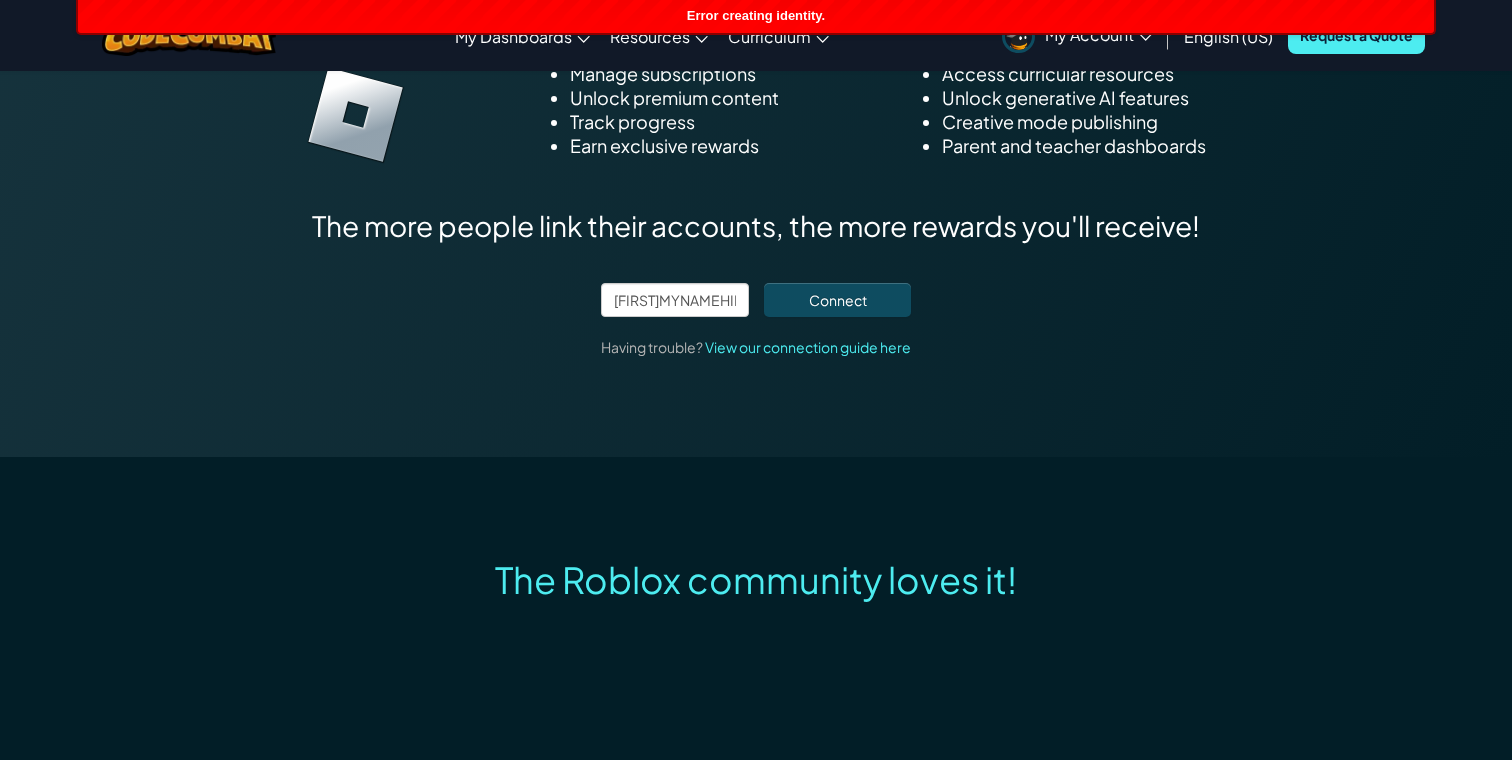scroll, scrollTop: 1650, scrollLeft: 0, axis: vertical 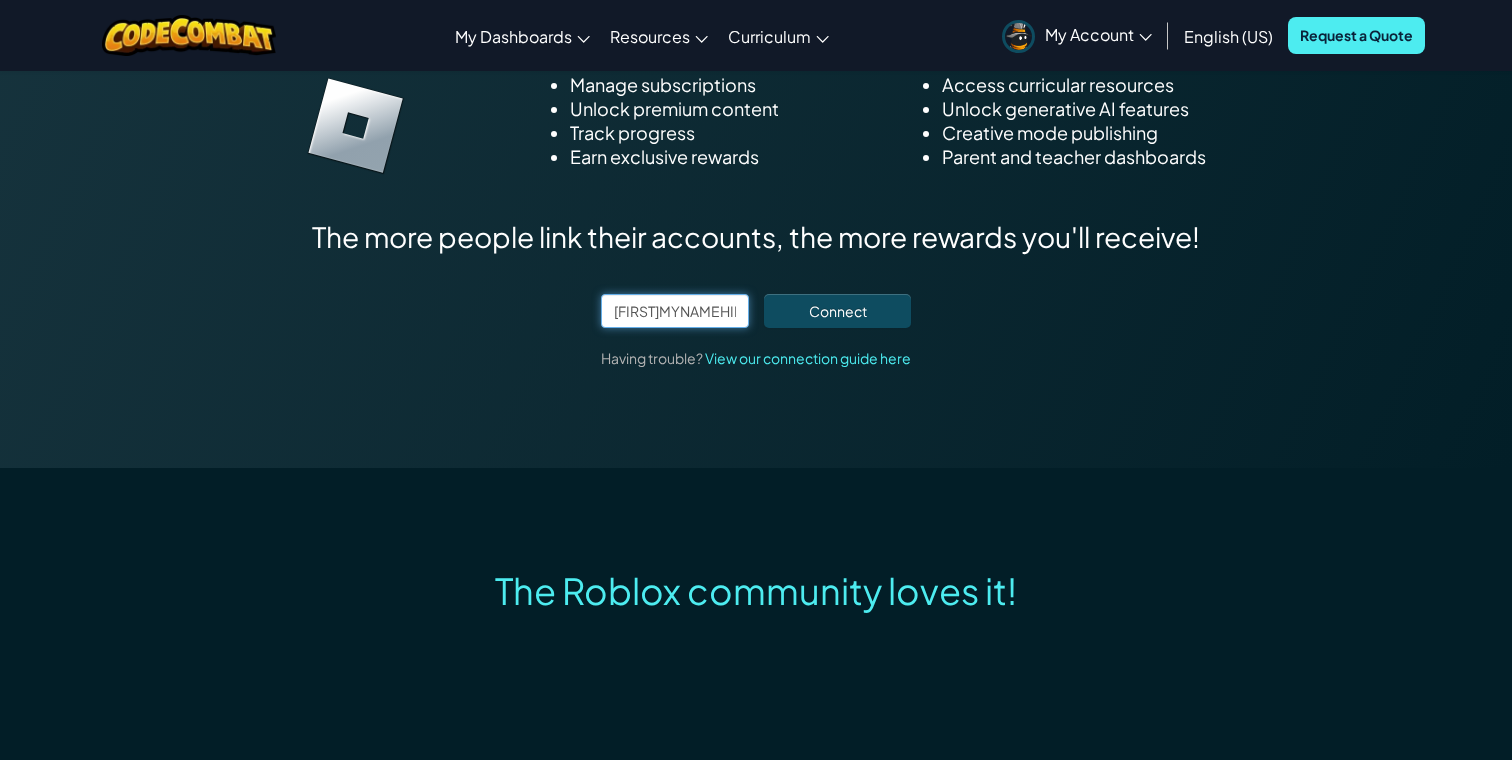 click on "[FIRST]MYNAMEHIHI" at bounding box center [675, 311] 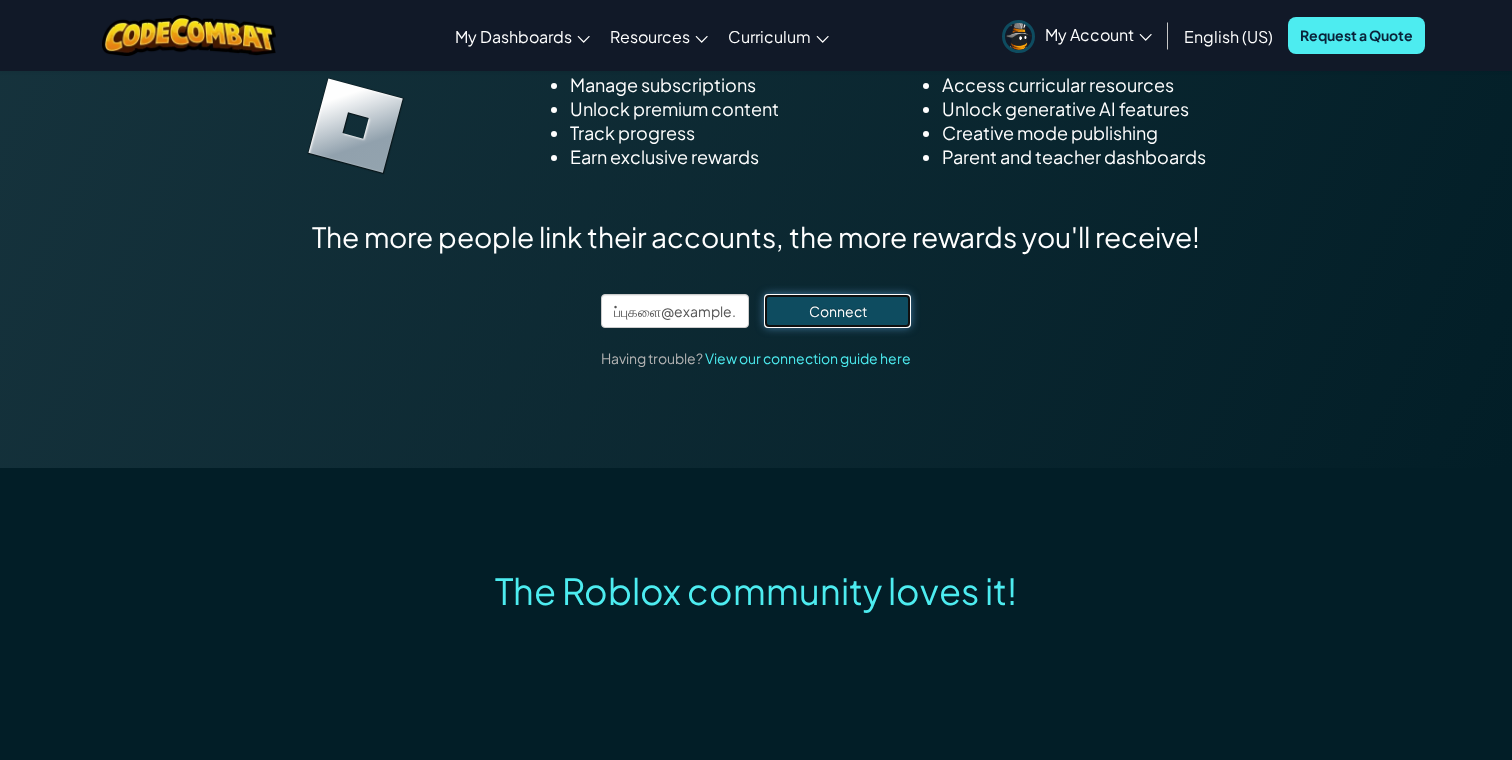 click on "Connect" at bounding box center [837, 311] 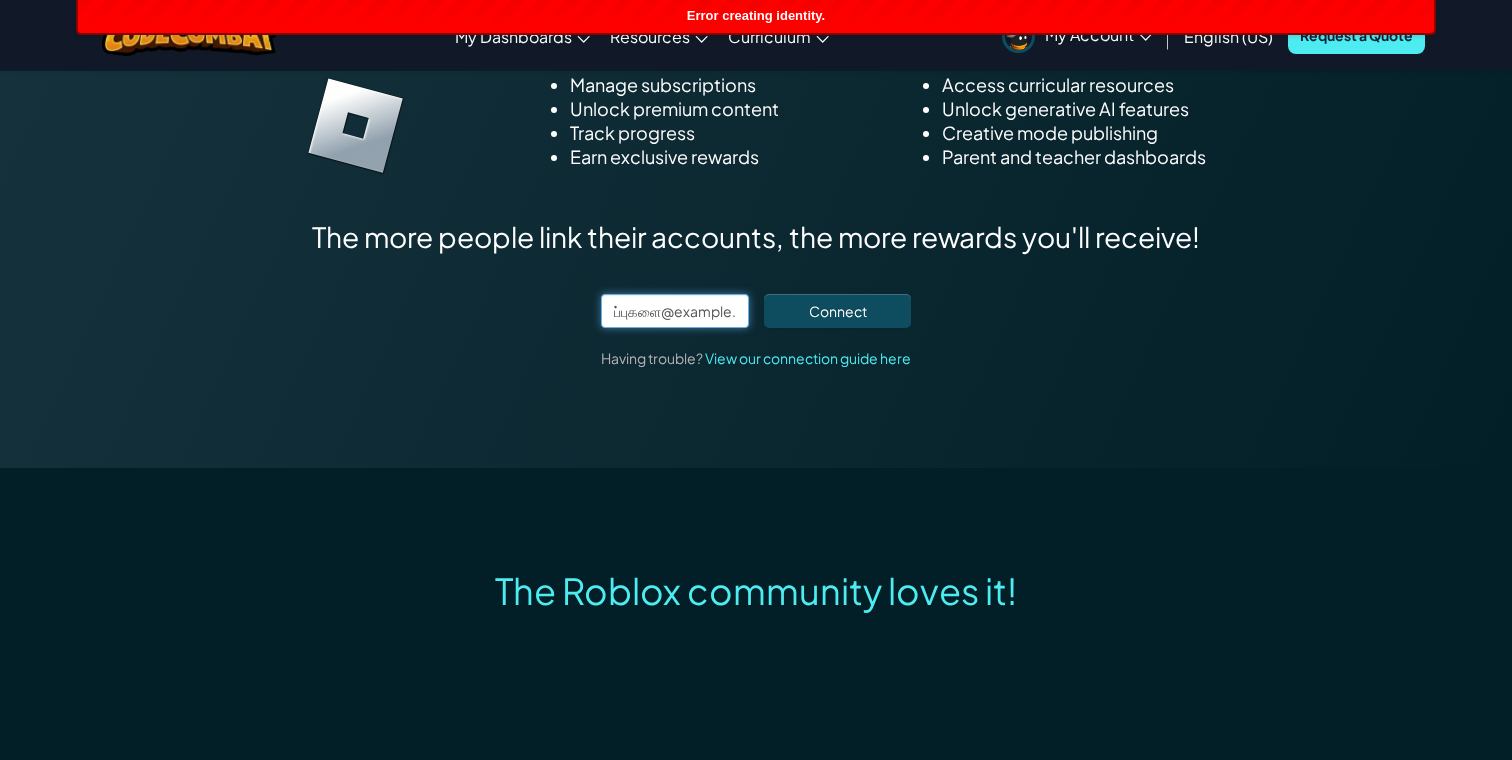 click on "ப்புகளை@example.com" at bounding box center [675, 311] 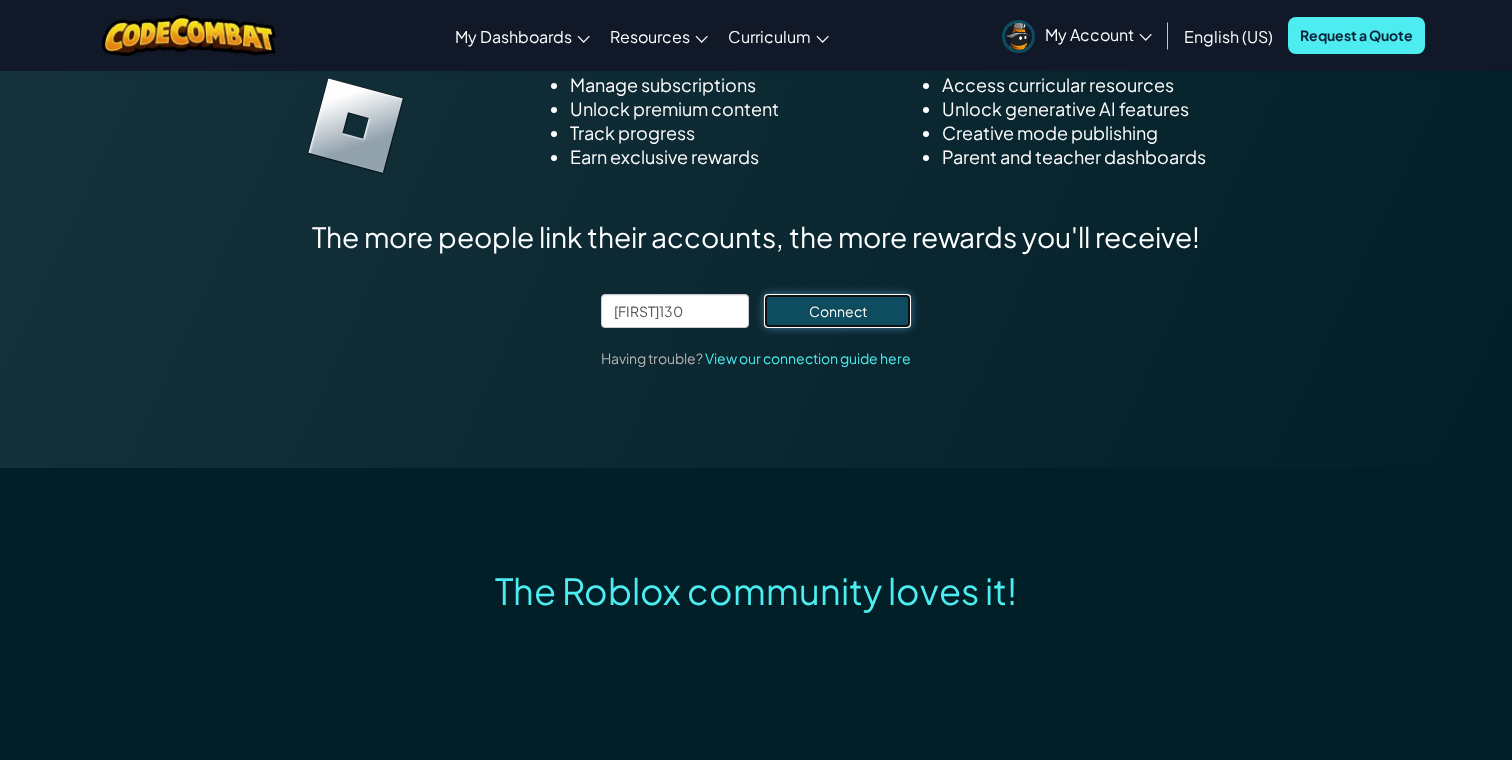 click on "Connect" at bounding box center [837, 311] 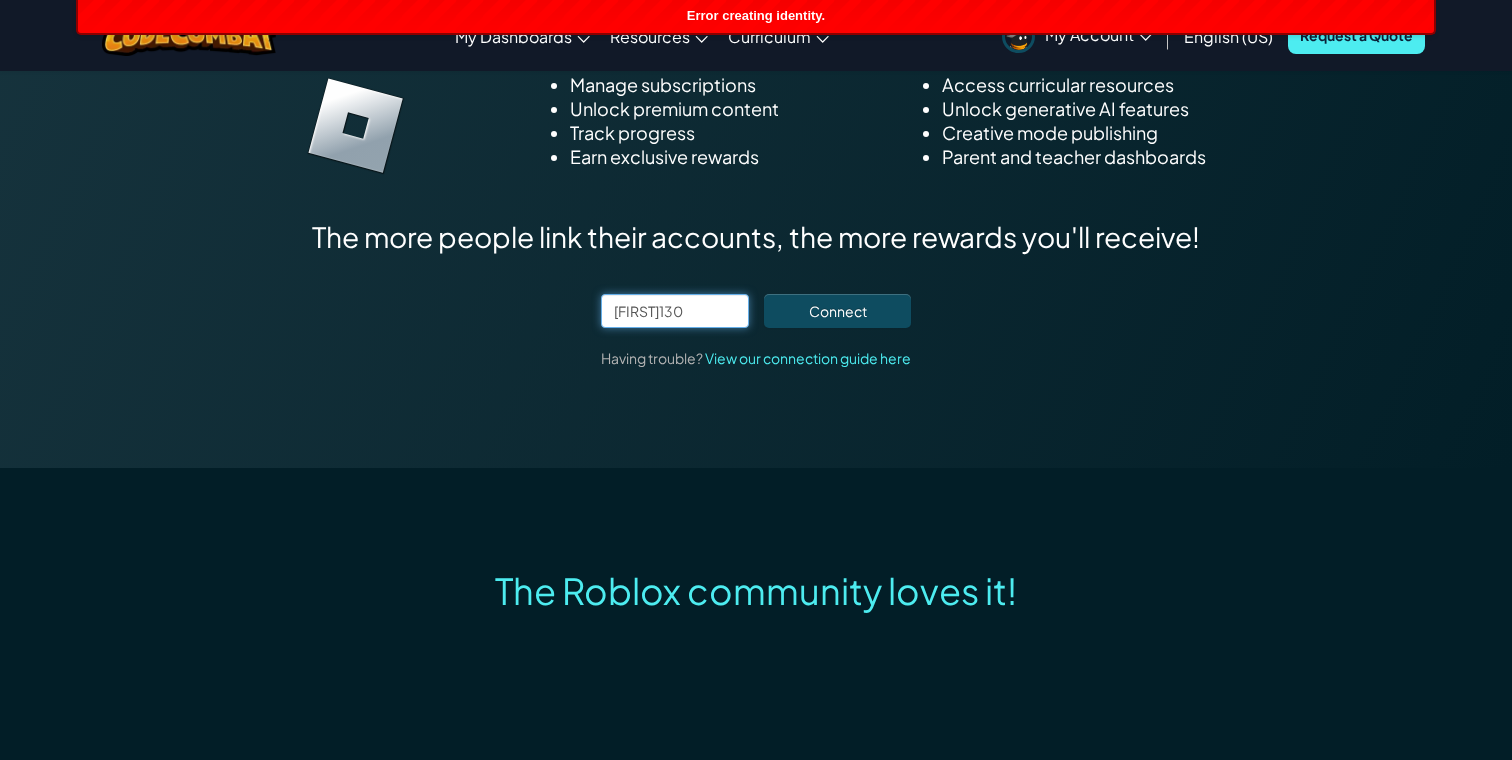 click on "[FIRST]130" at bounding box center [675, 311] 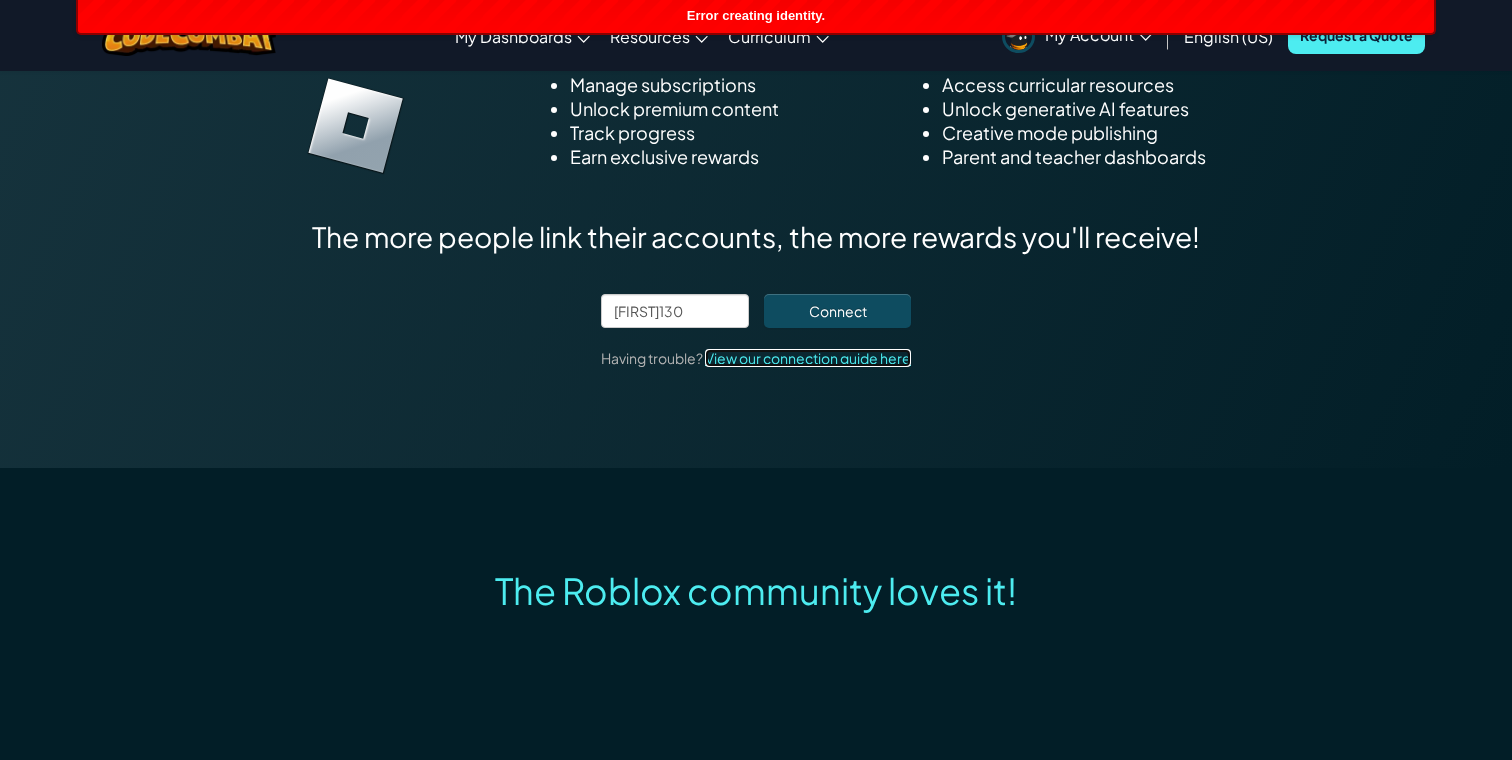 click on "View our connection guide here" at bounding box center [808, 358] 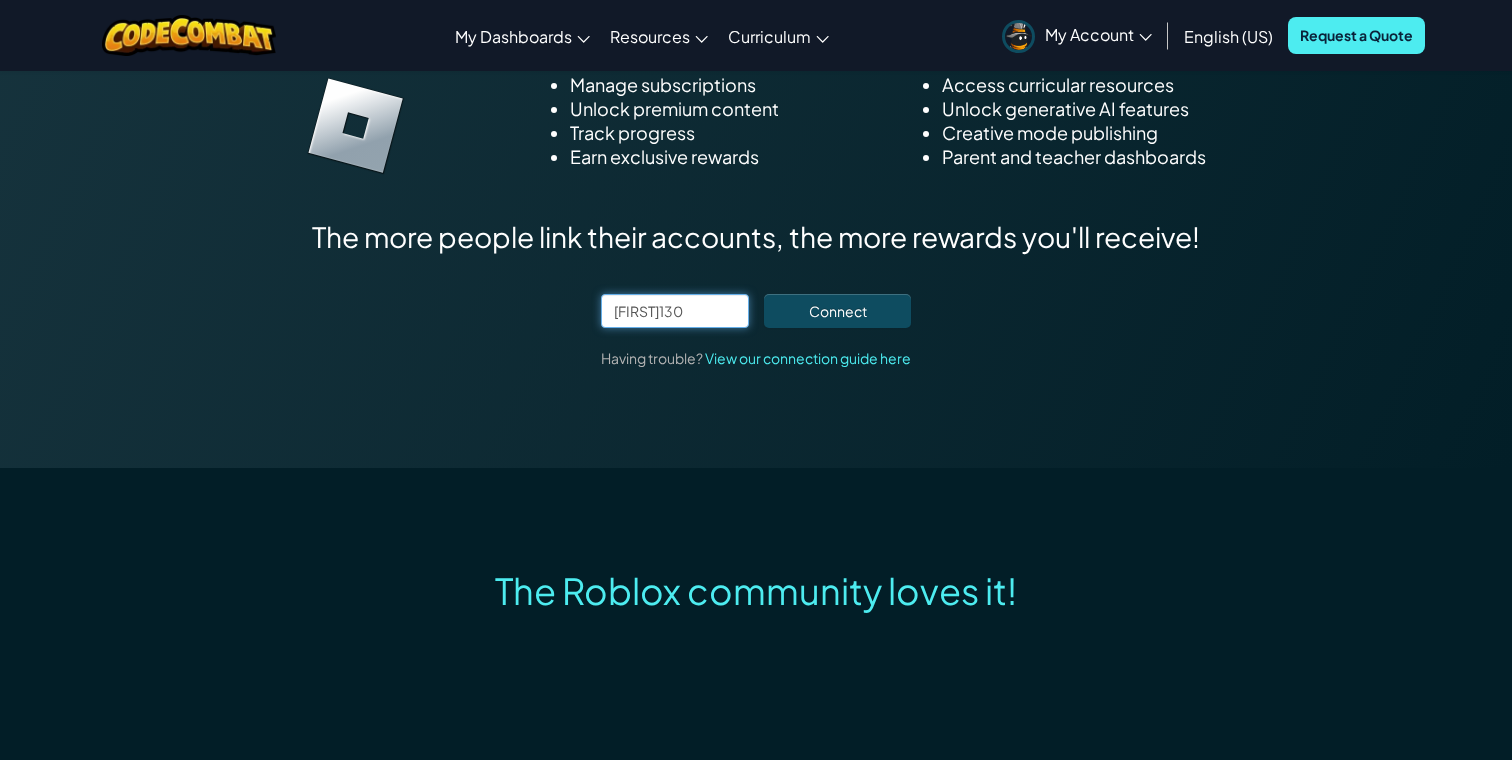click on "[FIRST]130" at bounding box center (675, 311) 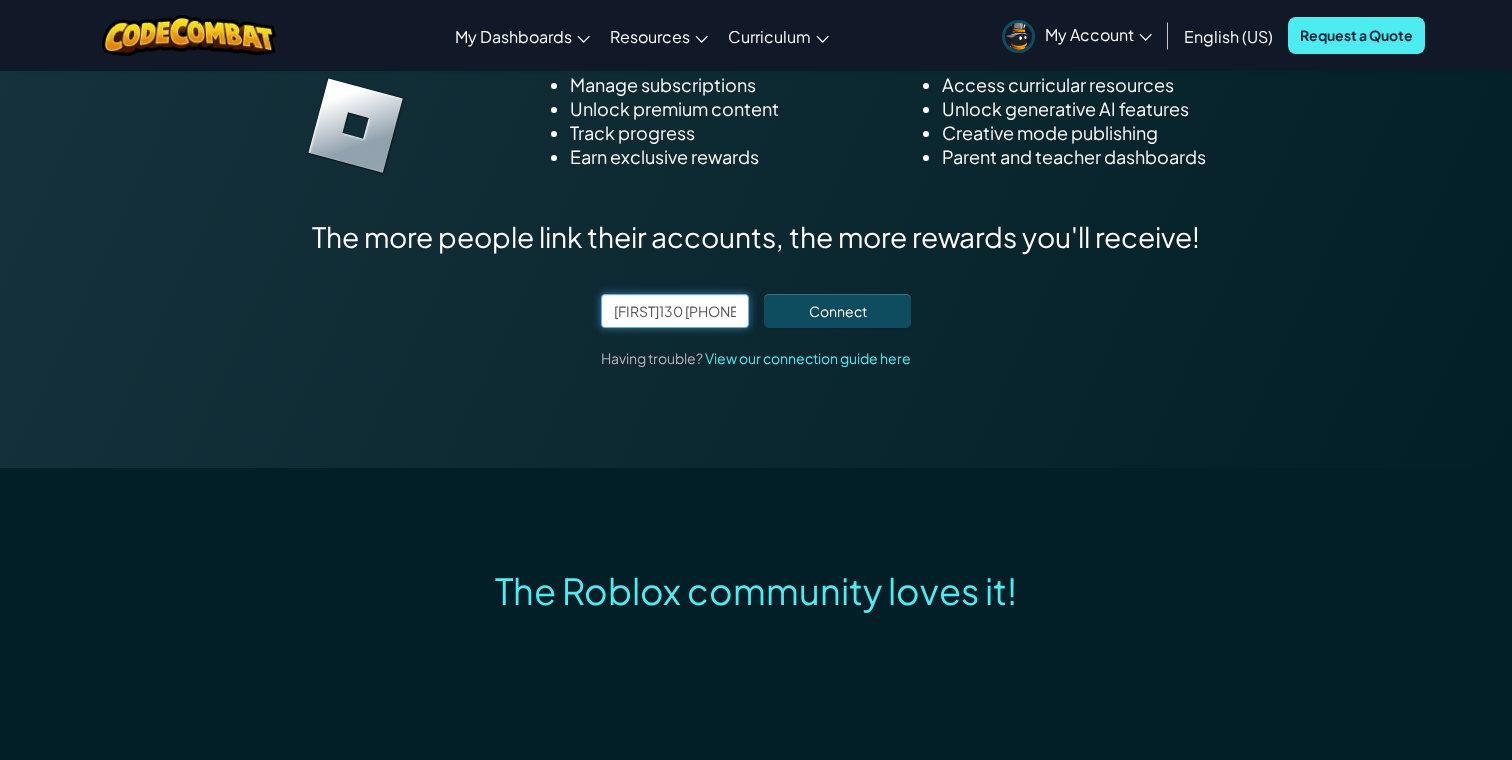 scroll, scrollTop: 0, scrollLeft: 18, axis: horizontal 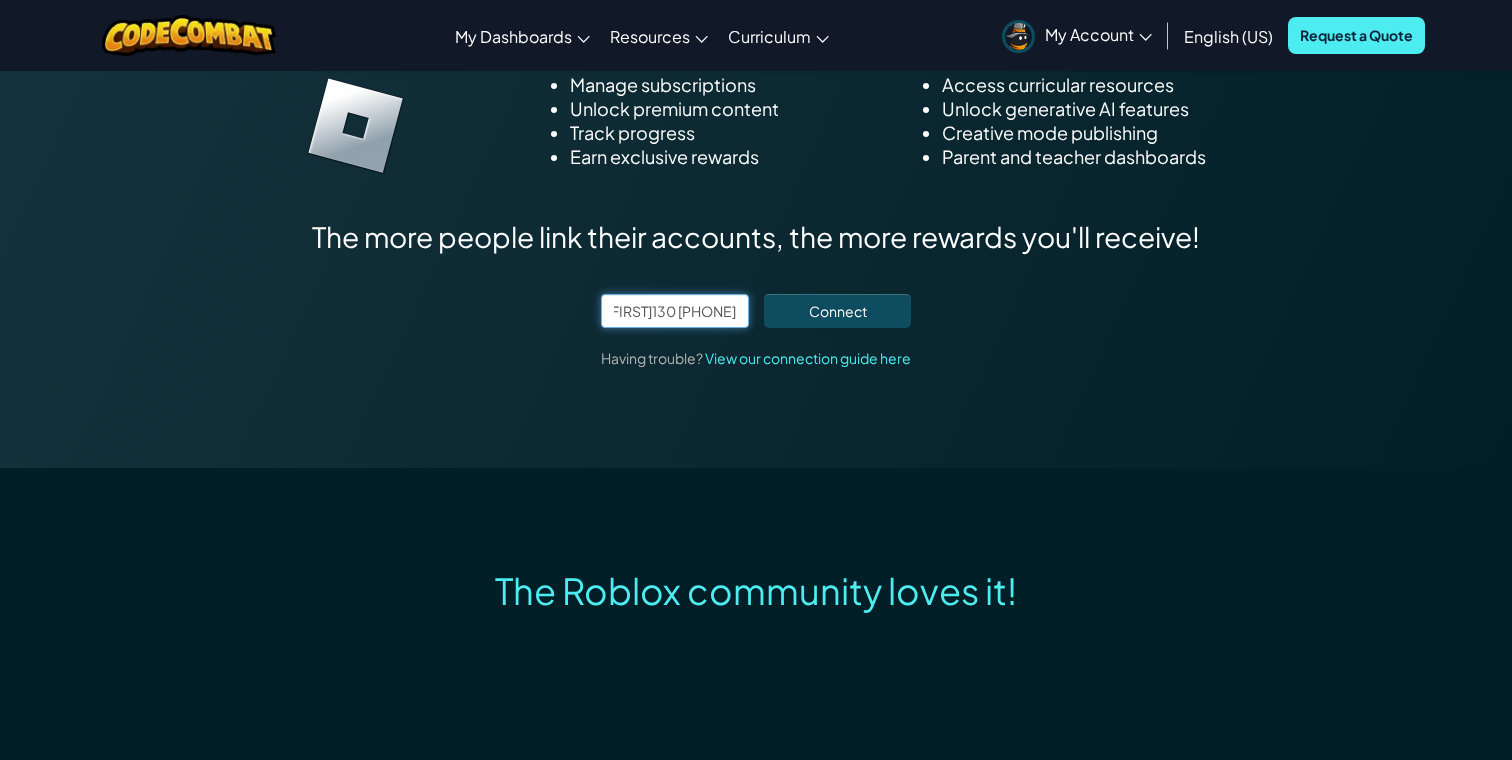 click on "[FIRST]130 [PHONE]" at bounding box center (675, 311) 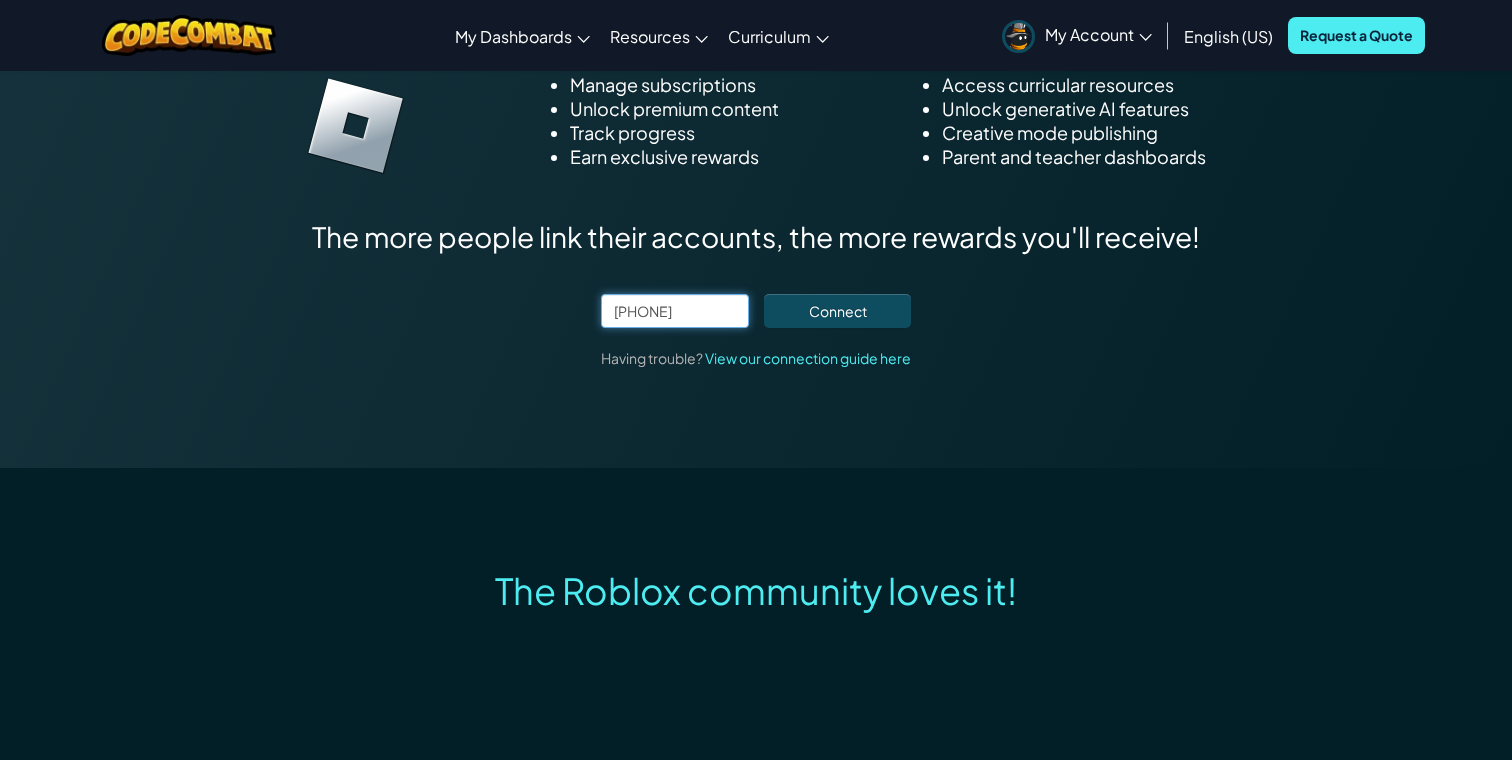 scroll, scrollTop: 0, scrollLeft: 0, axis: both 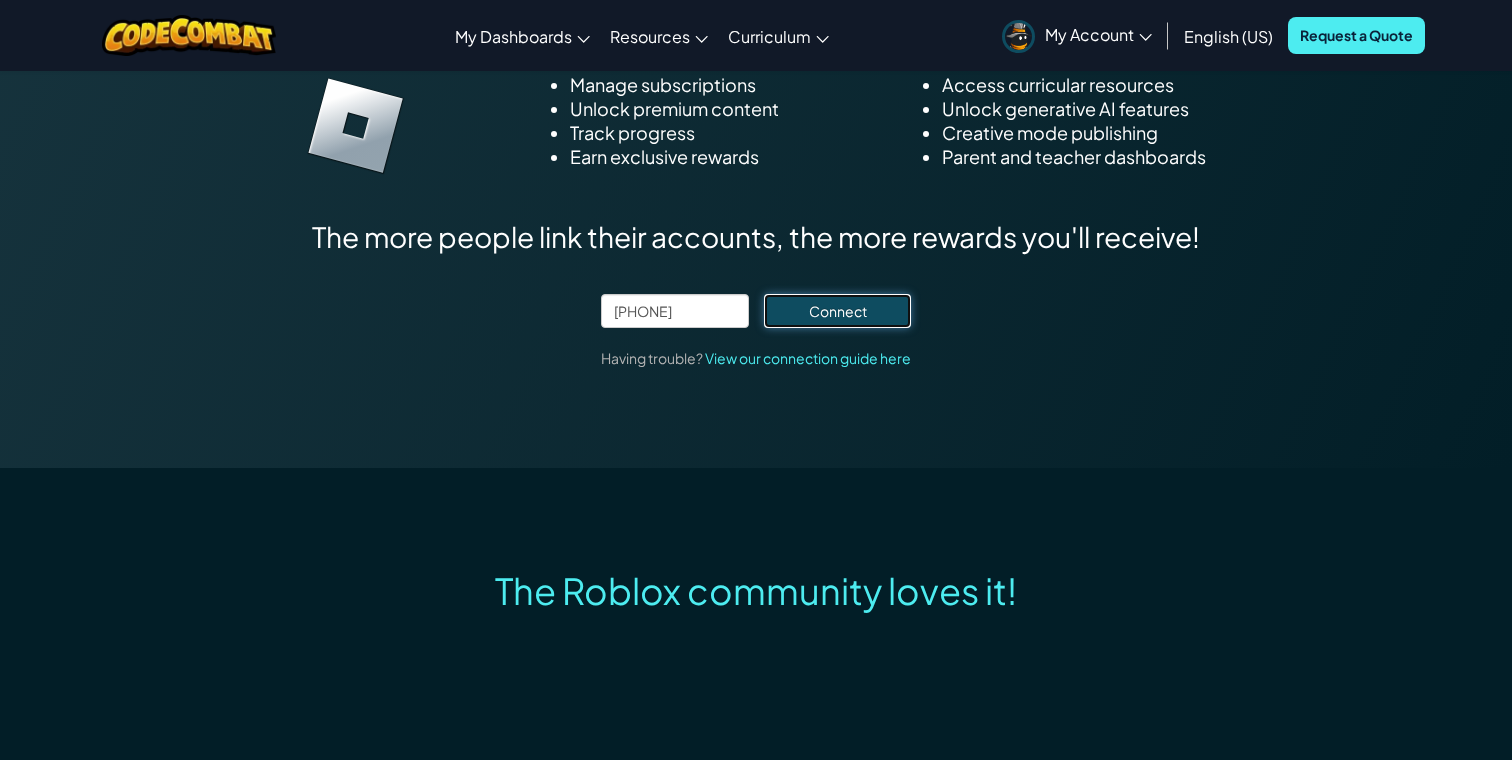 click on "Connect" at bounding box center (837, 311) 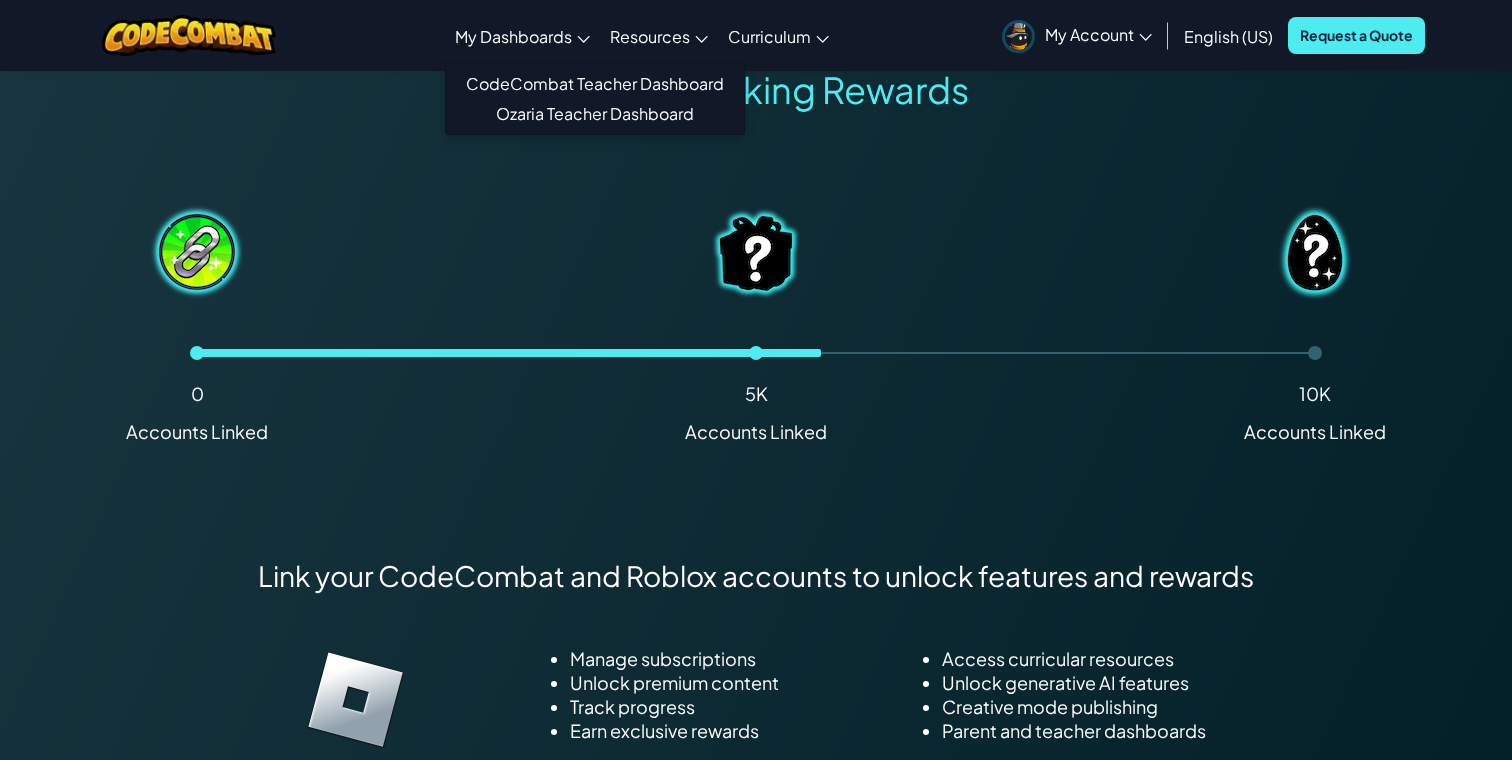 scroll, scrollTop: 1113, scrollLeft: 0, axis: vertical 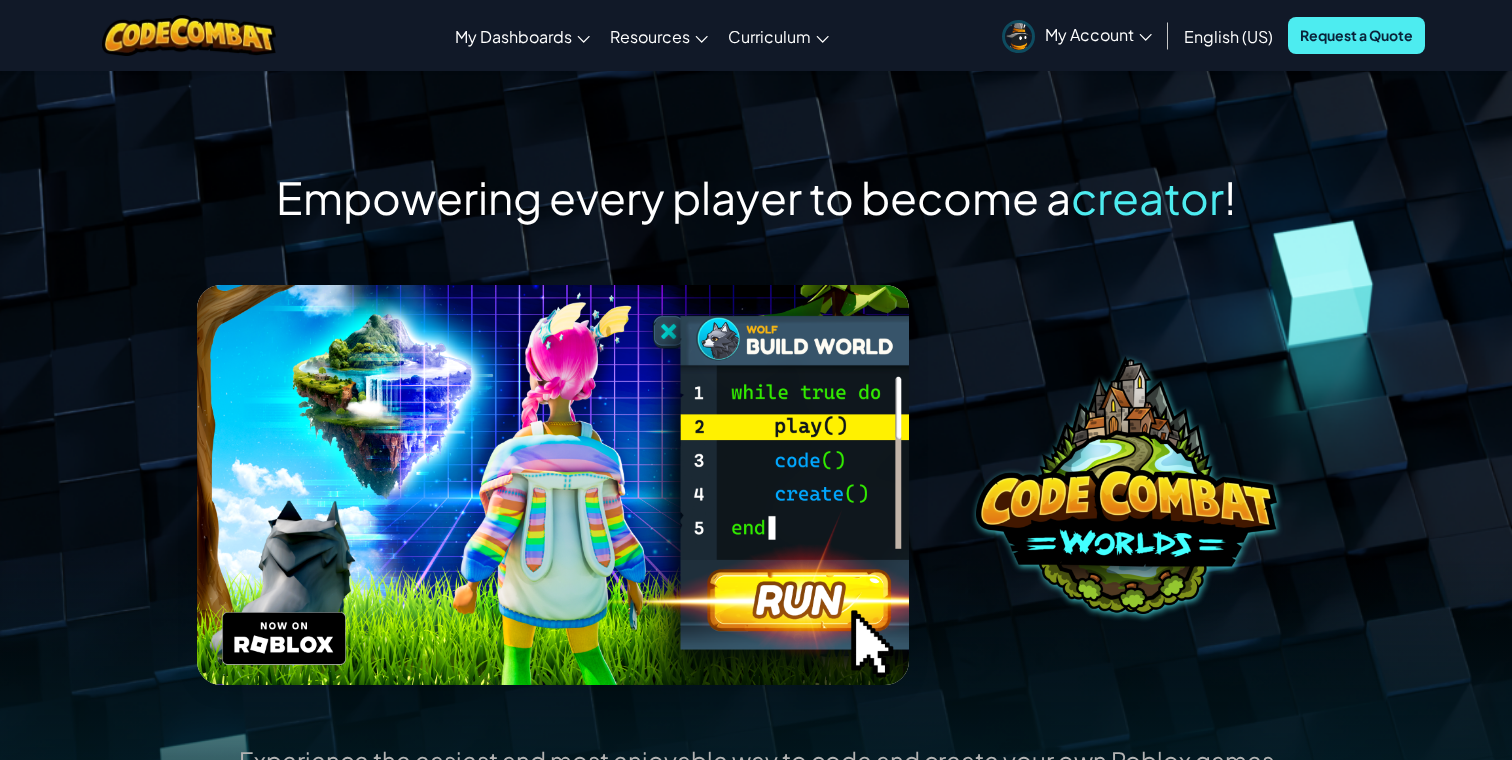 click on "My Account" at bounding box center (1098, 34) 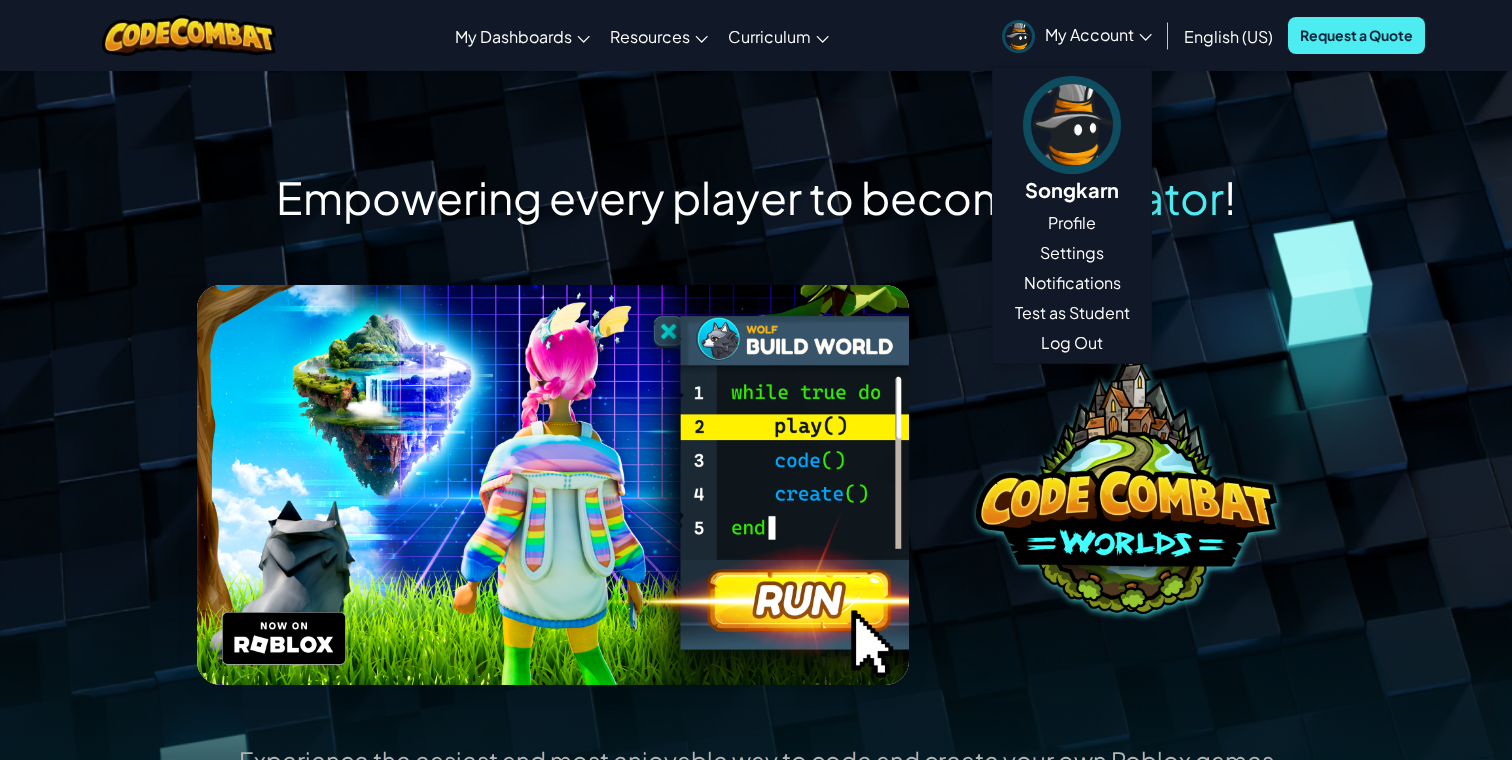 click on "Toggle navigation My Dashboards CodeCombat Teacher Dashboard Ozaria Teacher Dashboard Resources Teacher Toolkit School & District Solutions Standards Alignment Efficacy Studies Success Stories Professional Development Hour of Code Grants & Funding Resources Request a Demo or Quote Curriculum CodeCombat Classroom CodeCombat Junior Ozaria Classroom AP CSP AI League Esports CodeCombat Worlds on Roblox AI HackStack AI Junior (Beta) My Account Songkarn Profile Settings Notifications Test as Student Log Out English (US) English (US) English (UK) 简体中文 繁體中文 русский español (ES) español (América Latina) français Português (Portugal) Português (Brasil) العربية azərbaycan dili български език Català čeština dansk Deutsch (Deutschland) Deutsch (Österreich) Deutsch (Schweiz) Eesti Ελληνικά Esperanto Filipino فارسی Galego 한국어 ʻŌlelo Hawaiʻi עברית hrvatski jezik magyar Bahasa Indonesia Italiano қазақ тілі lietuvių kalba latviešu suomi" at bounding box center (756, 35) 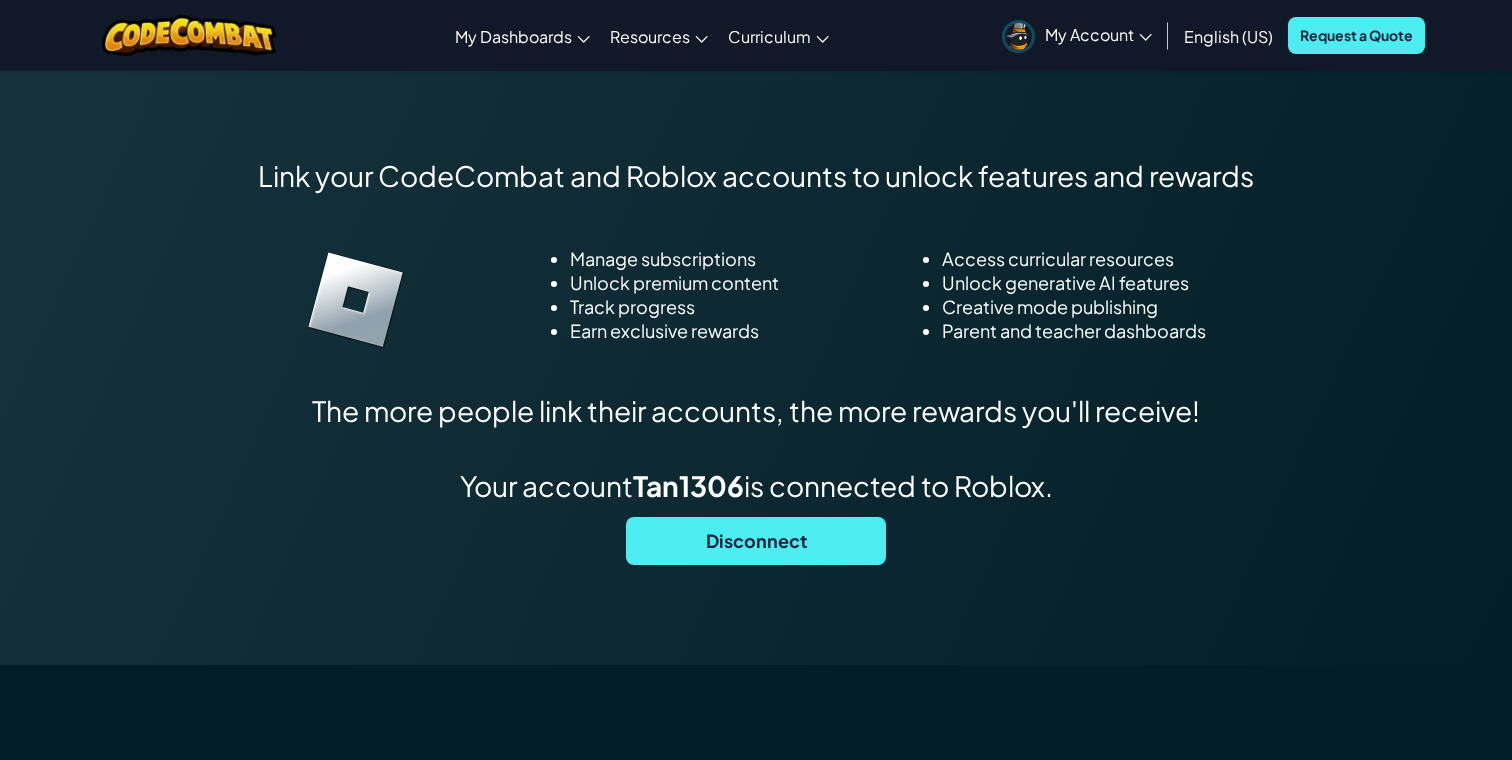 scroll, scrollTop: 1468, scrollLeft: 0, axis: vertical 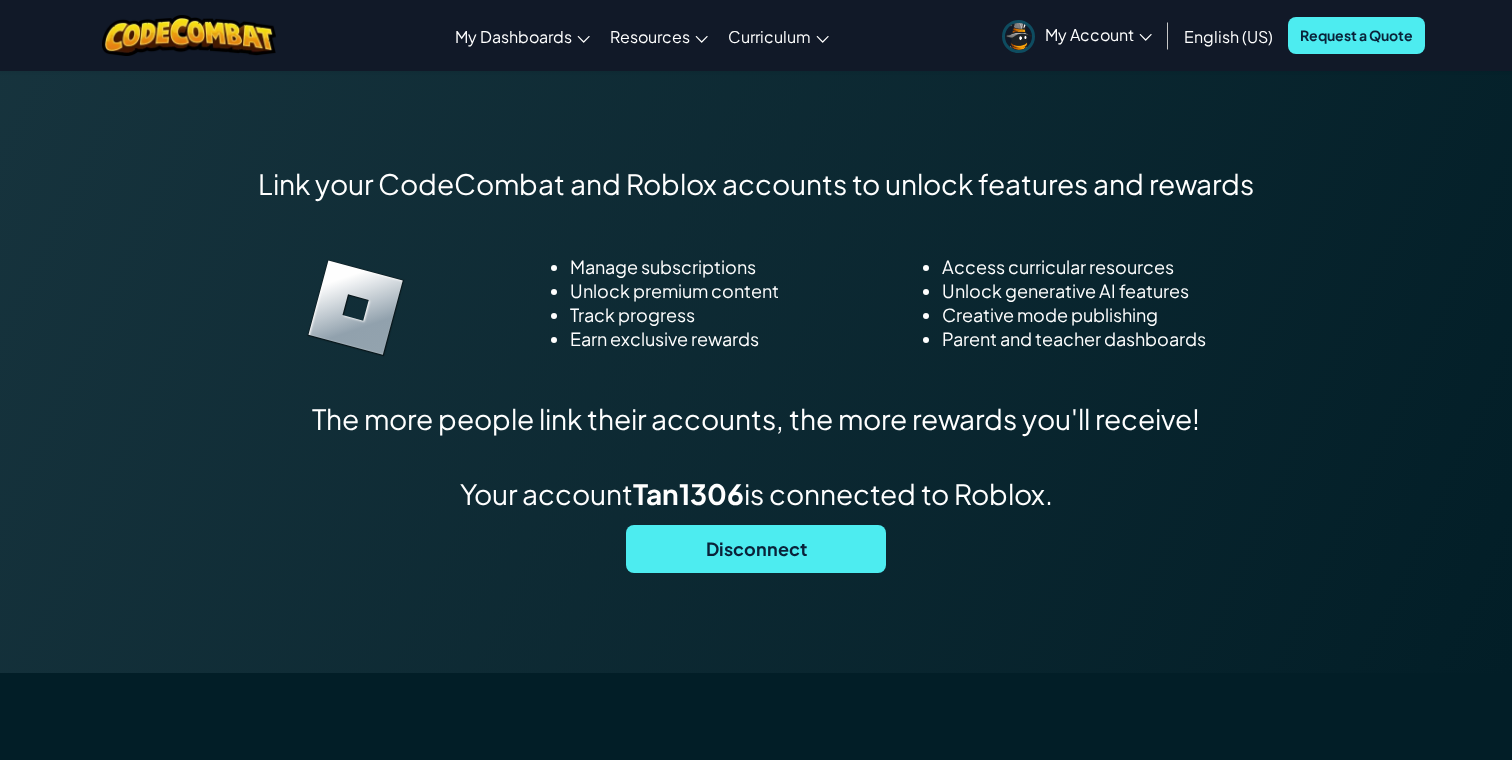 click on "My Account" at bounding box center [1098, 34] 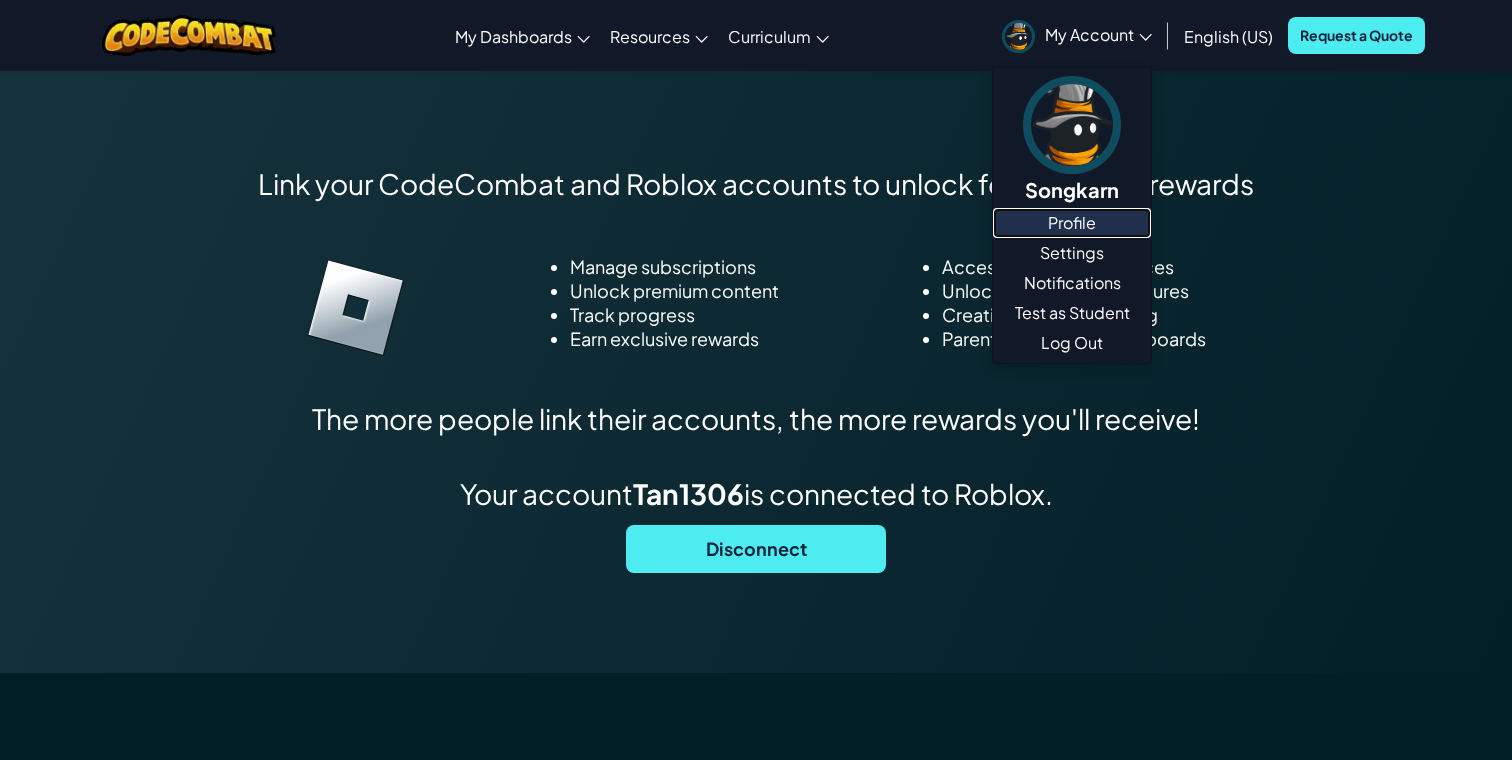 click on "Profile" at bounding box center (1072, 223) 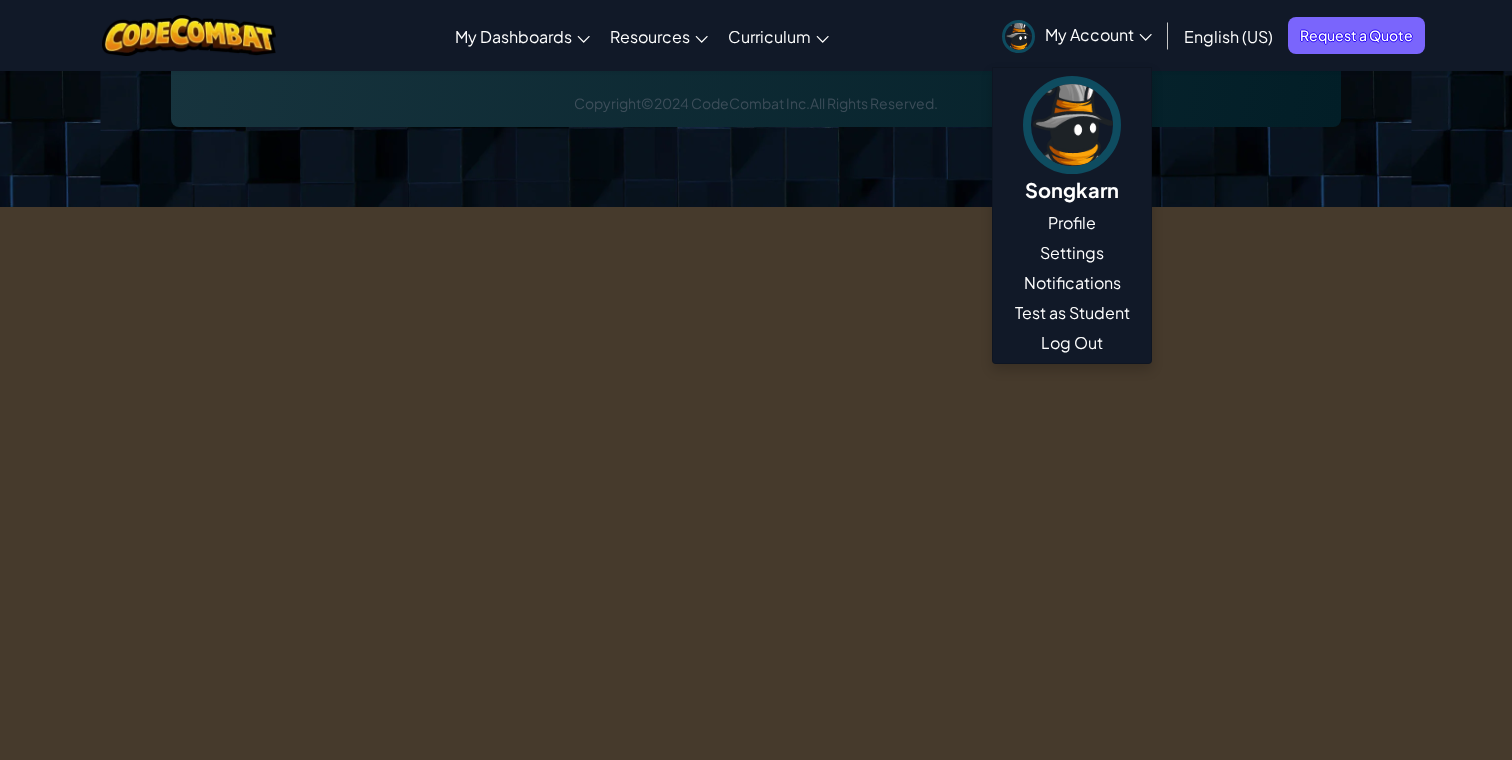 scroll, scrollTop: 0, scrollLeft: 0, axis: both 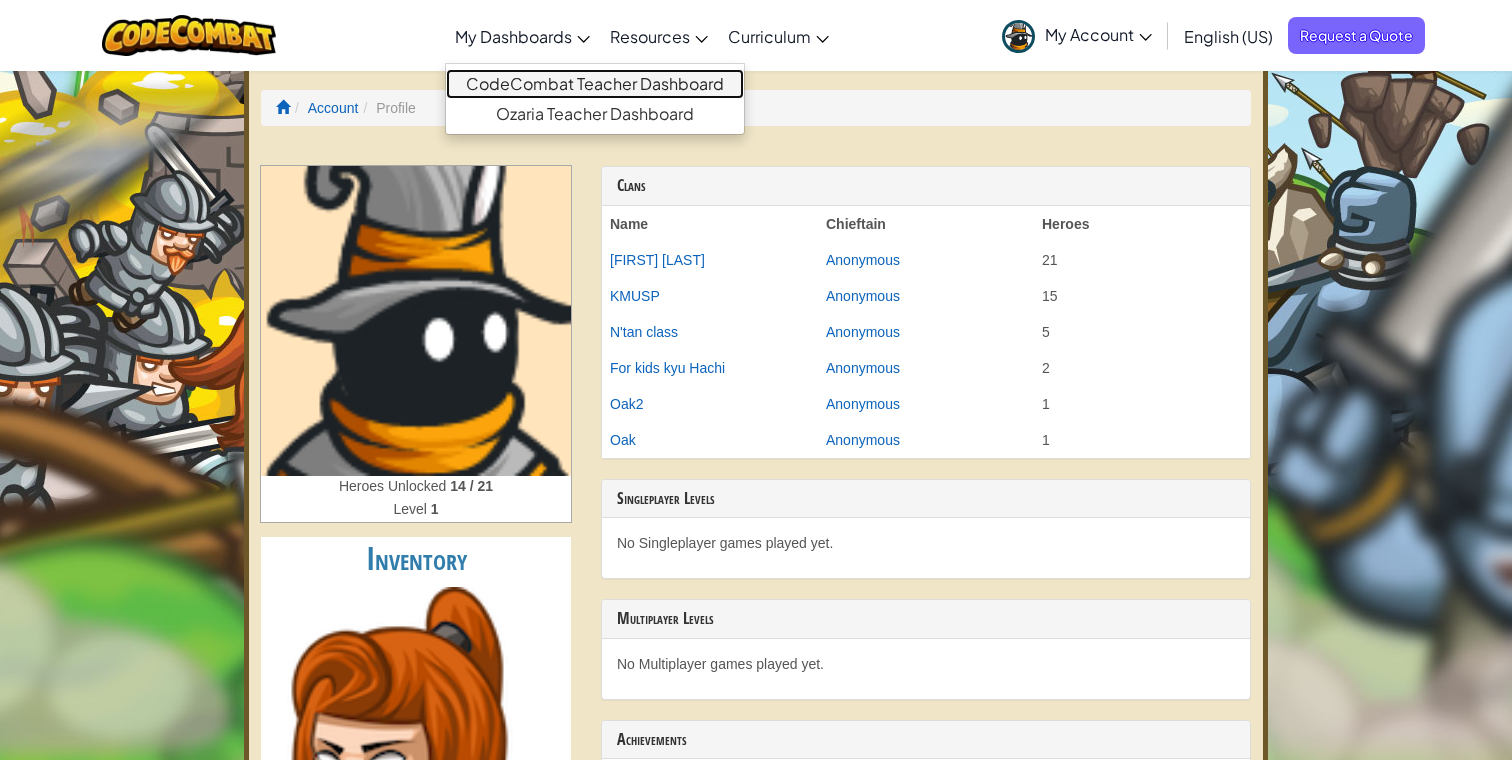 click on "CodeCombat Teacher Dashboard" at bounding box center (595, 84) 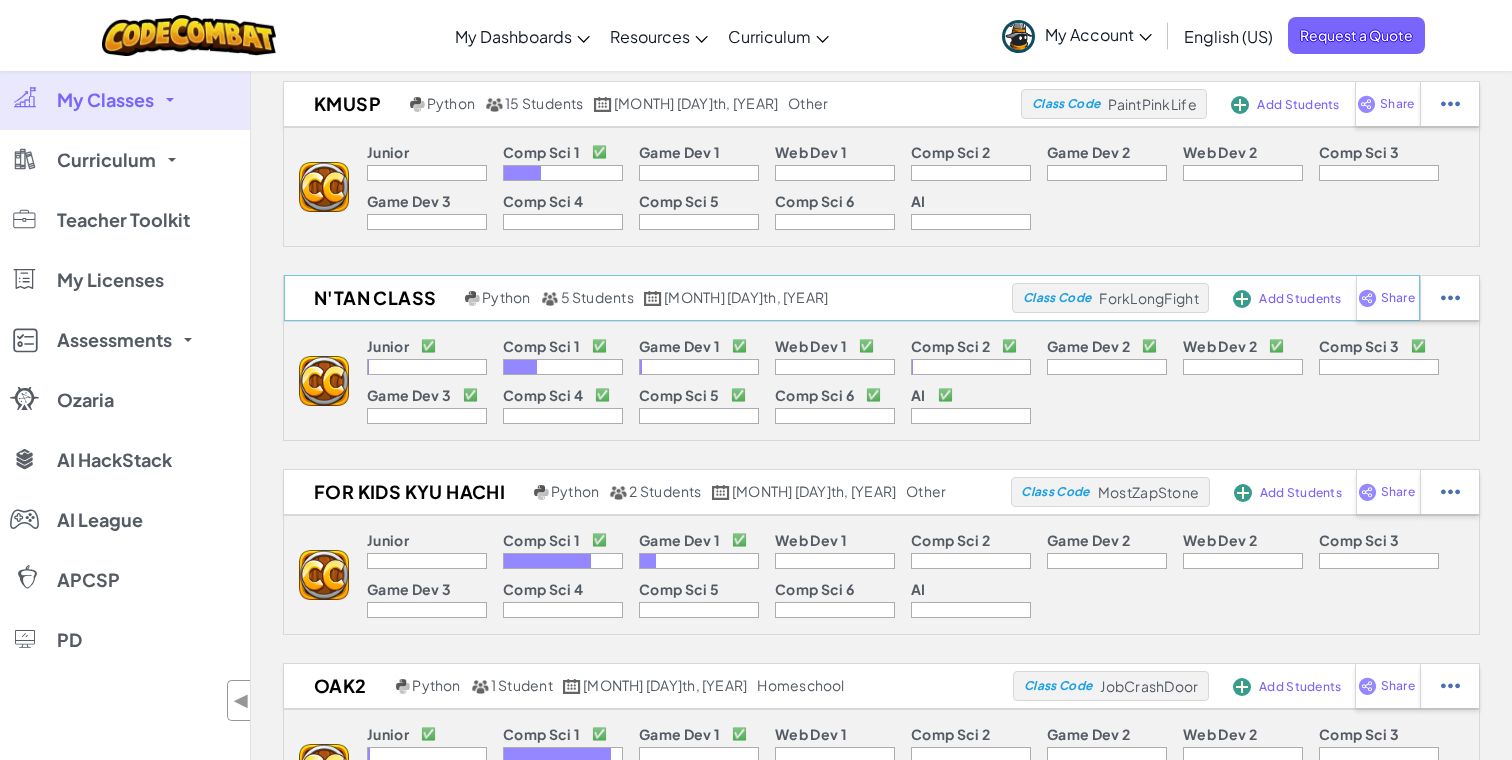 scroll, scrollTop: 0, scrollLeft: 0, axis: both 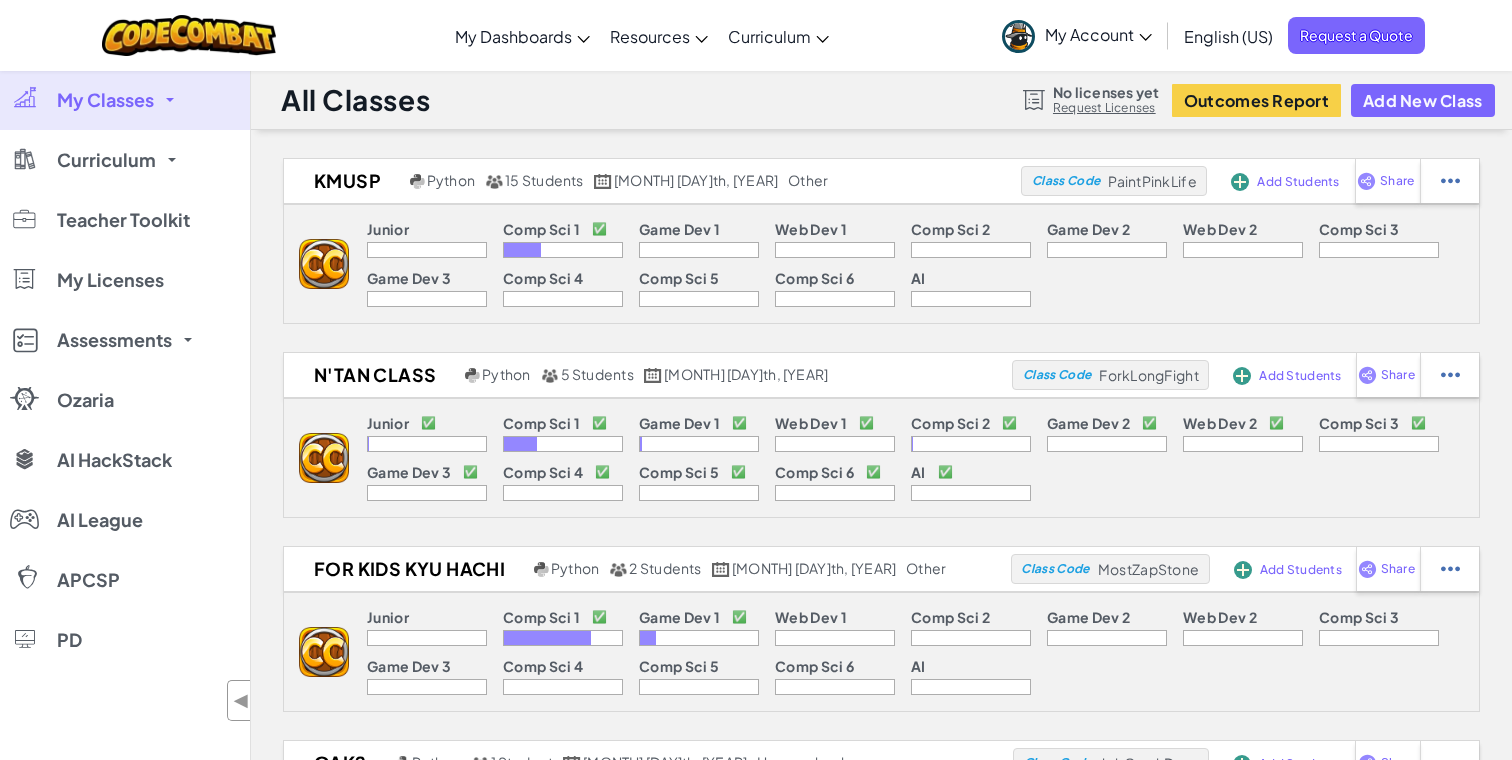 click on "Request Licenses" at bounding box center (1106, 108) 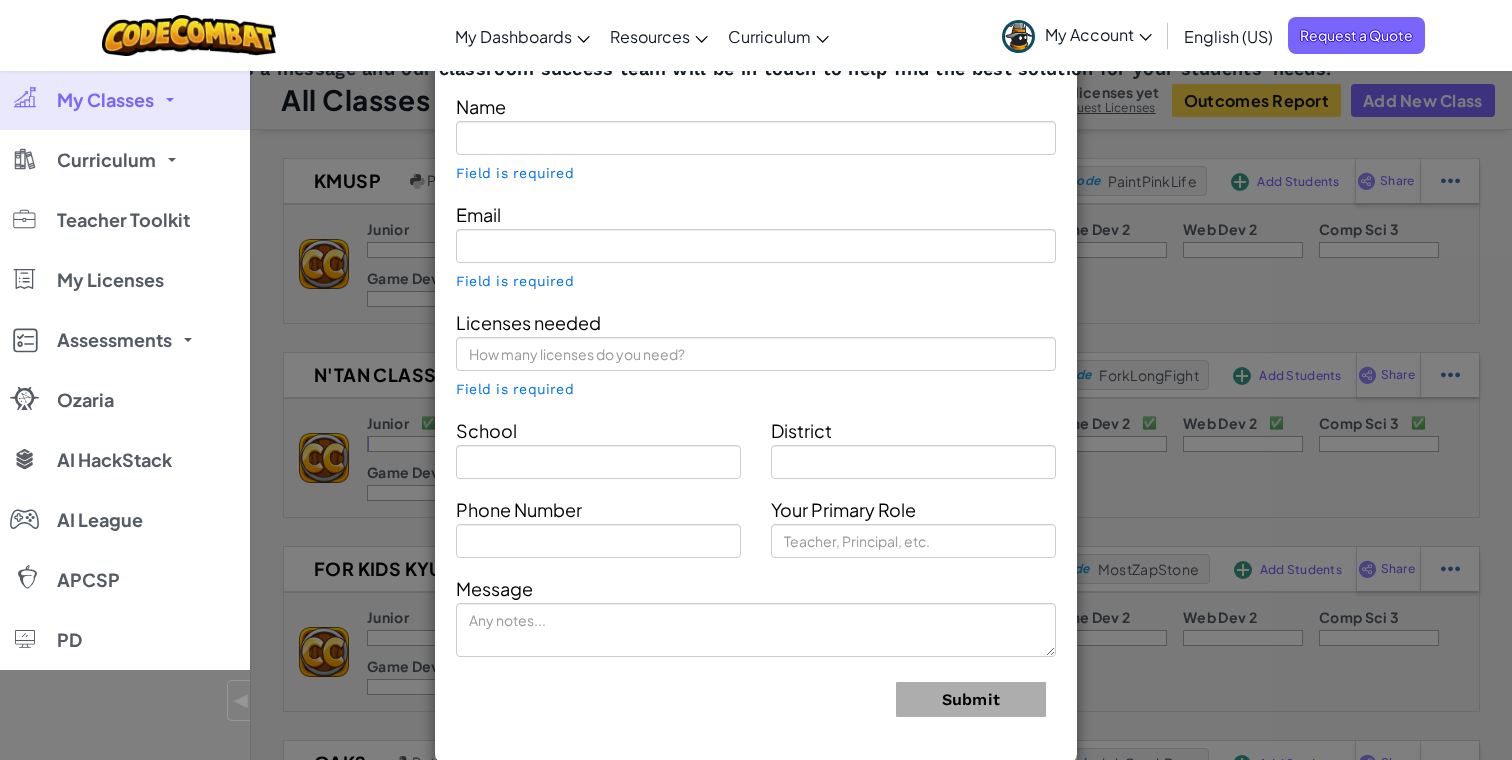 type on "Pannatorn Bongkotamphon" 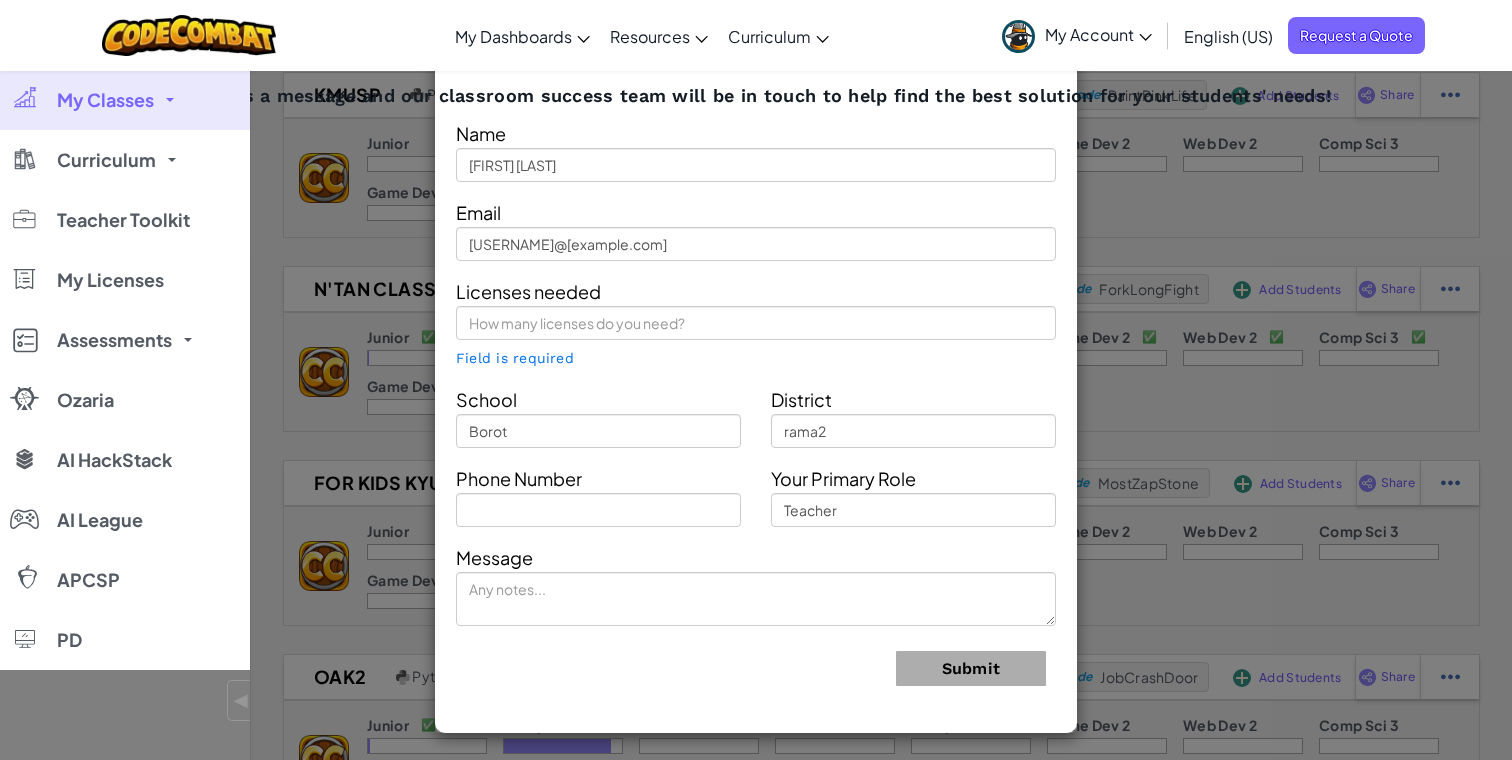 scroll, scrollTop: 0, scrollLeft: 0, axis: both 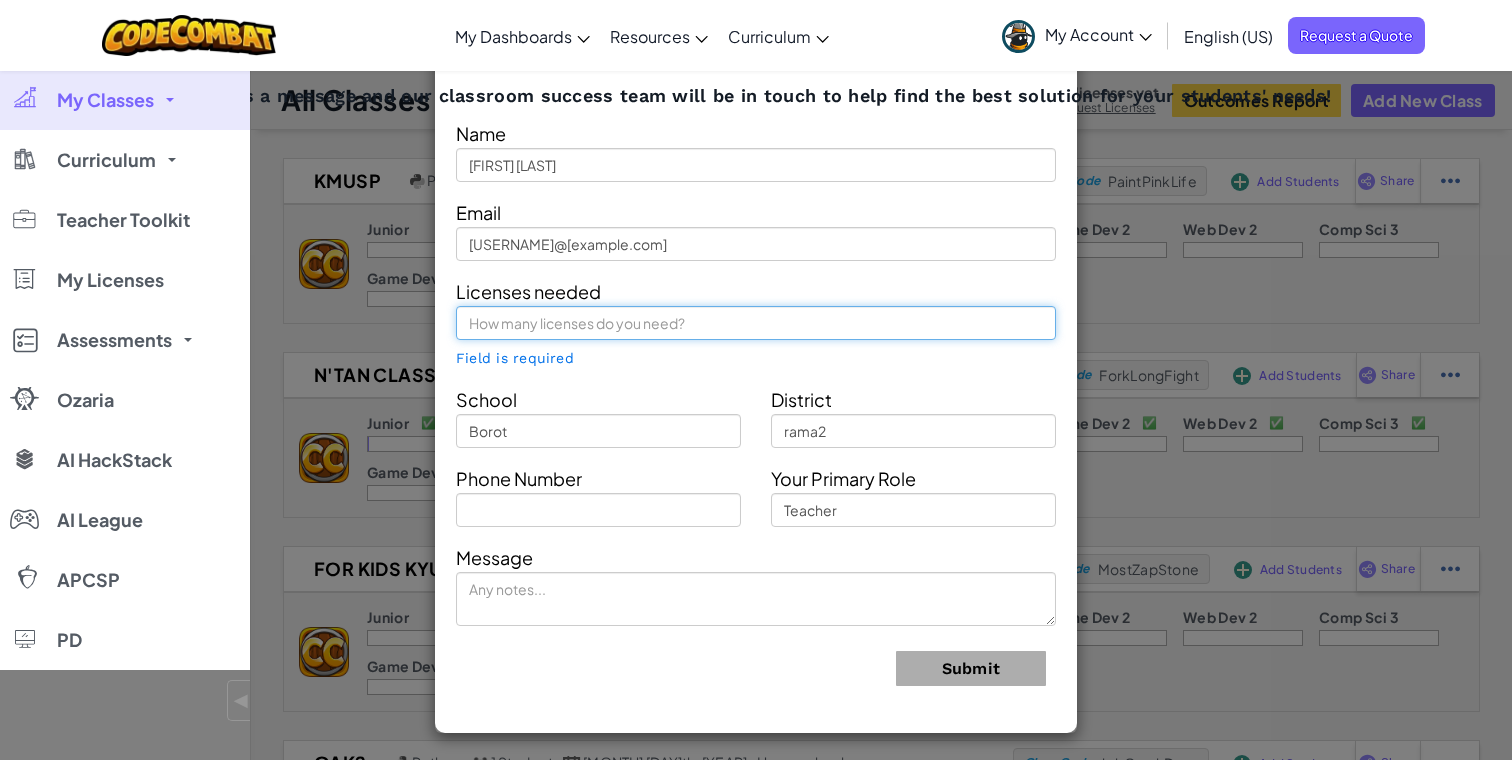 click at bounding box center [756, 323] 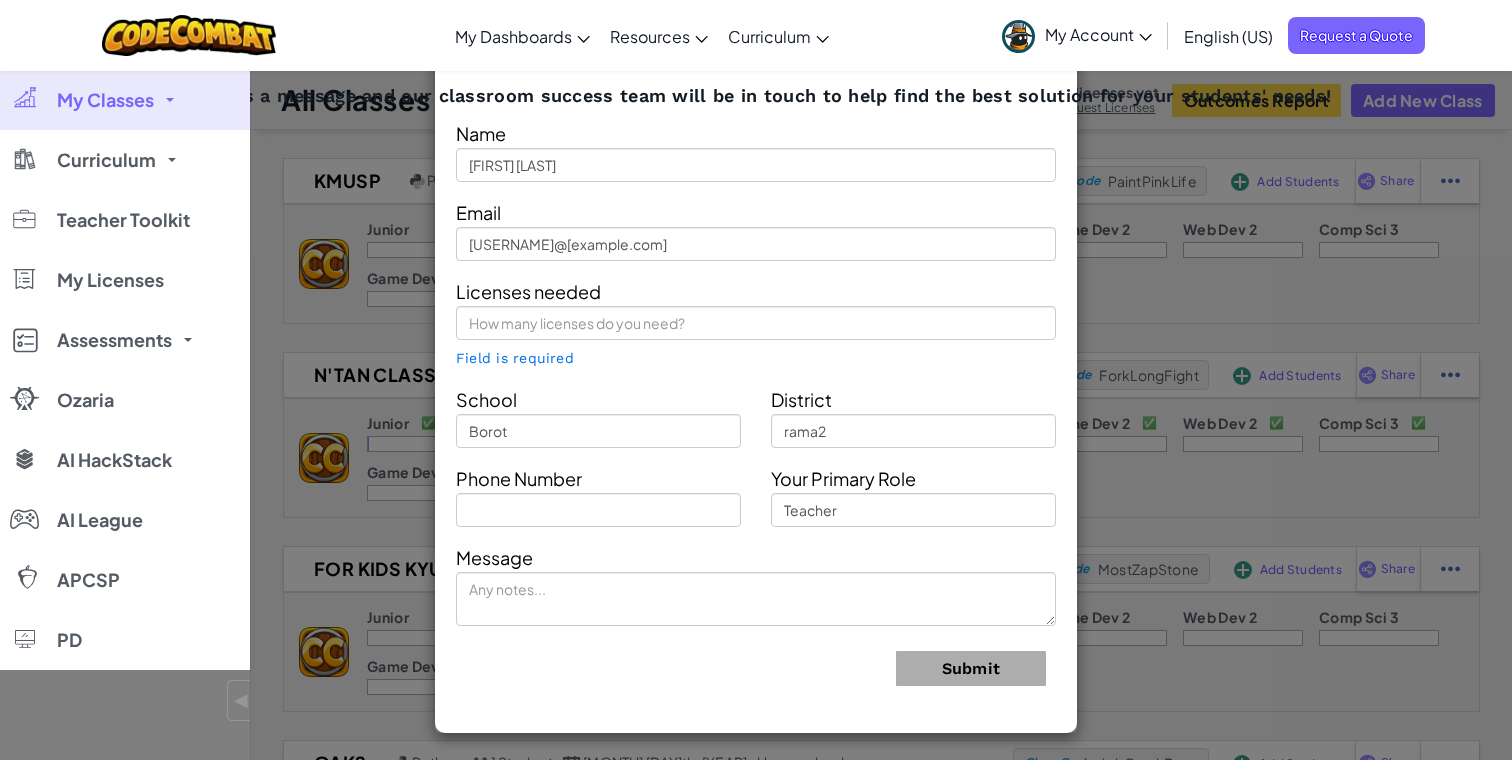 click on "Licenses needed       Field is required" at bounding box center (756, 322) 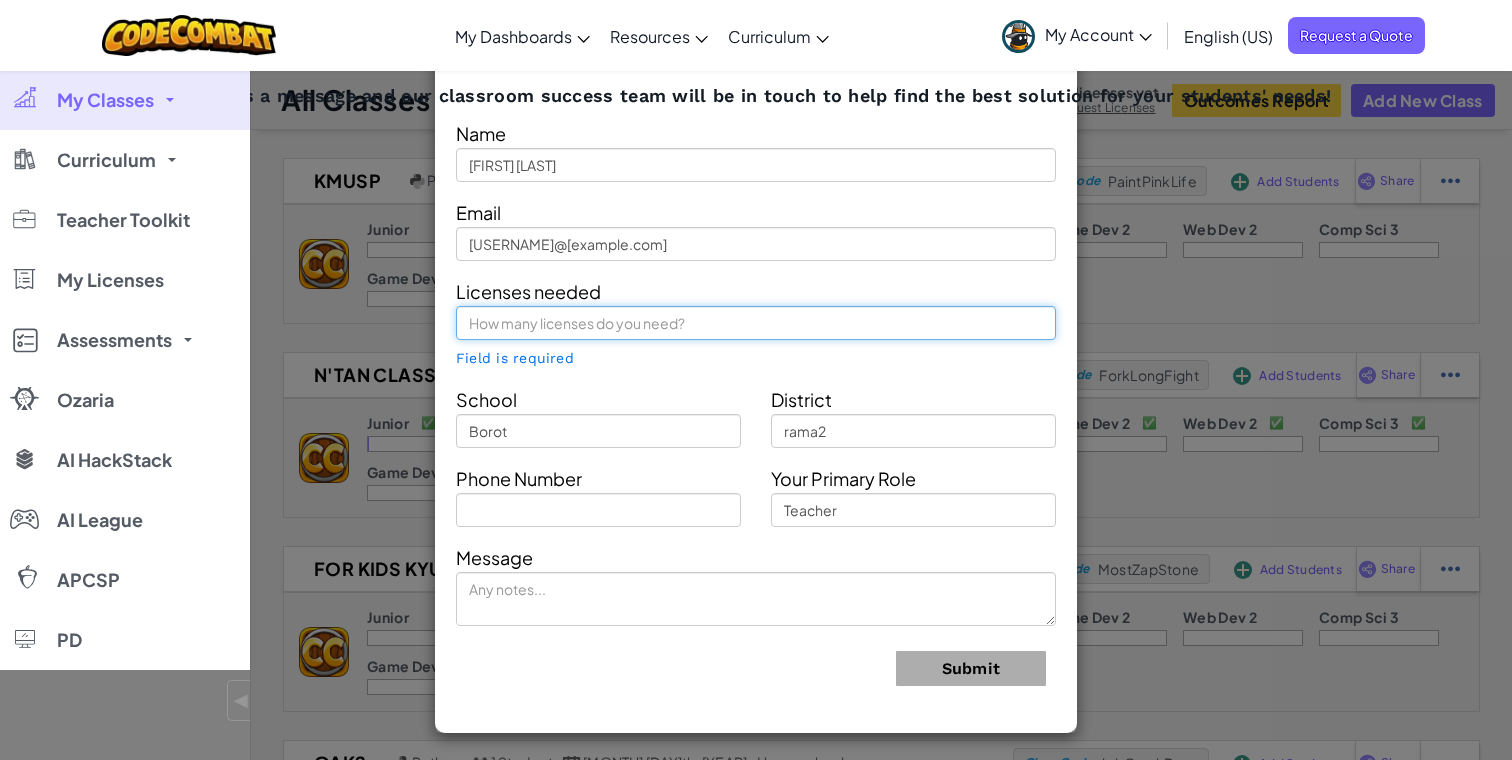click at bounding box center (756, 323) 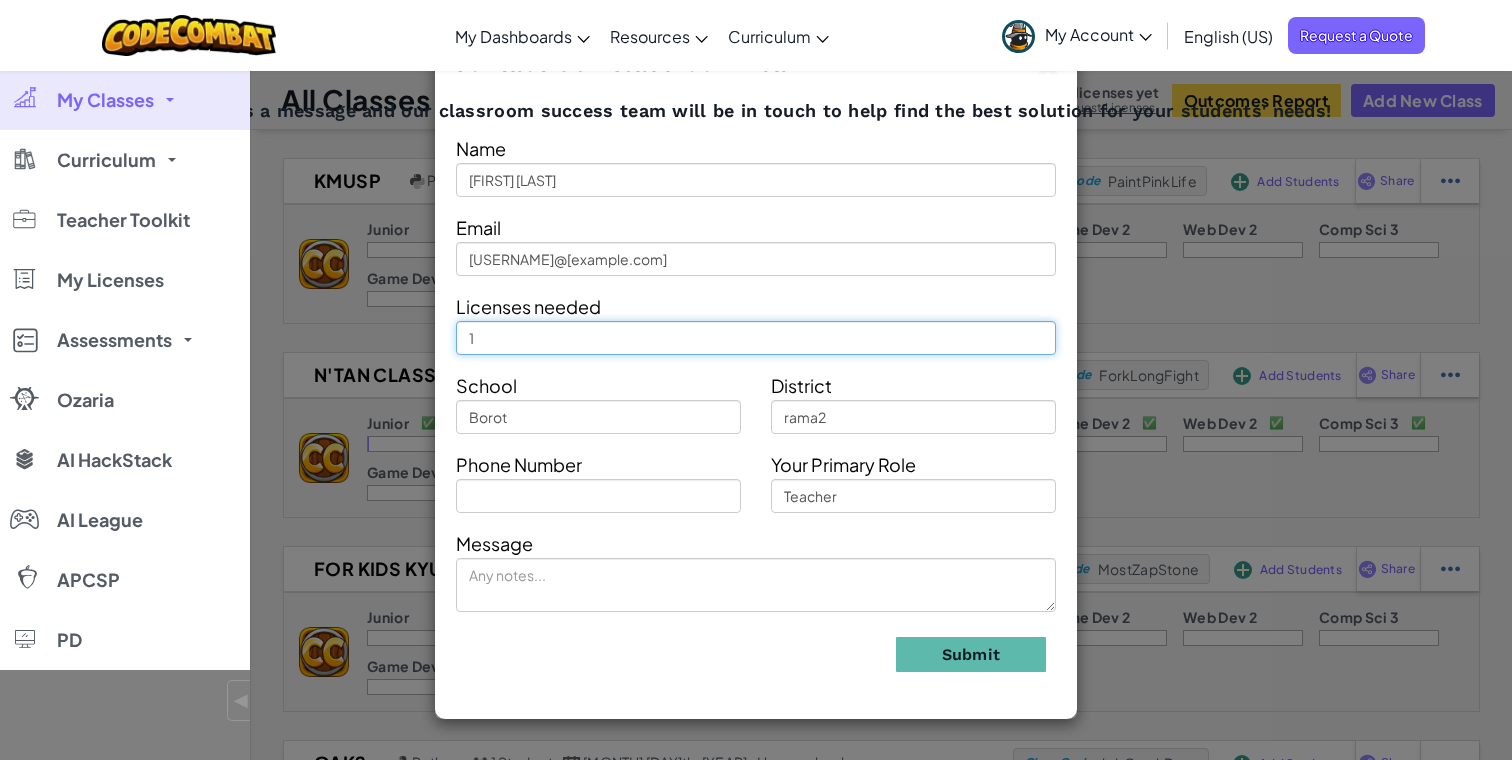 type on "1" 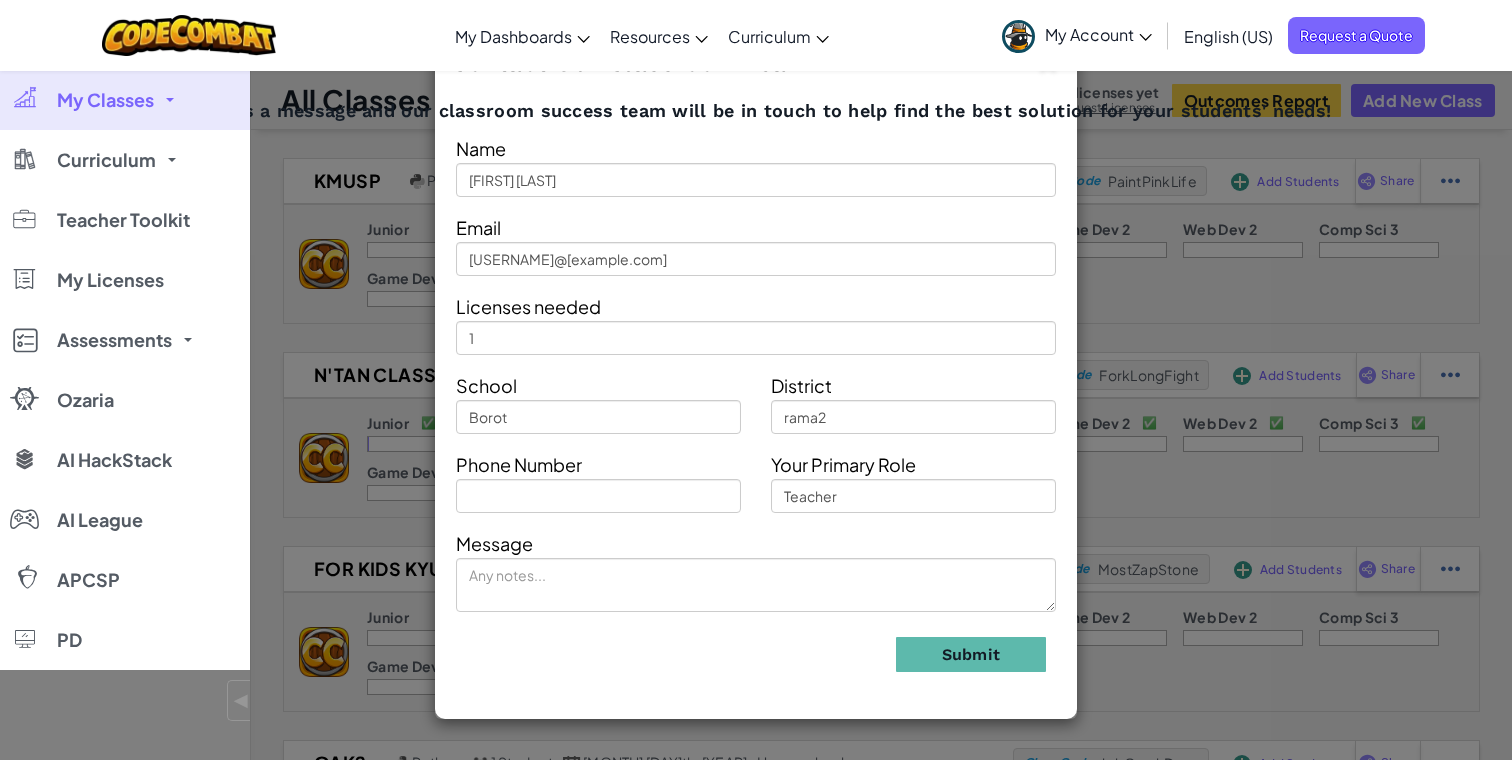 click on "Submit" at bounding box center (756, 654) 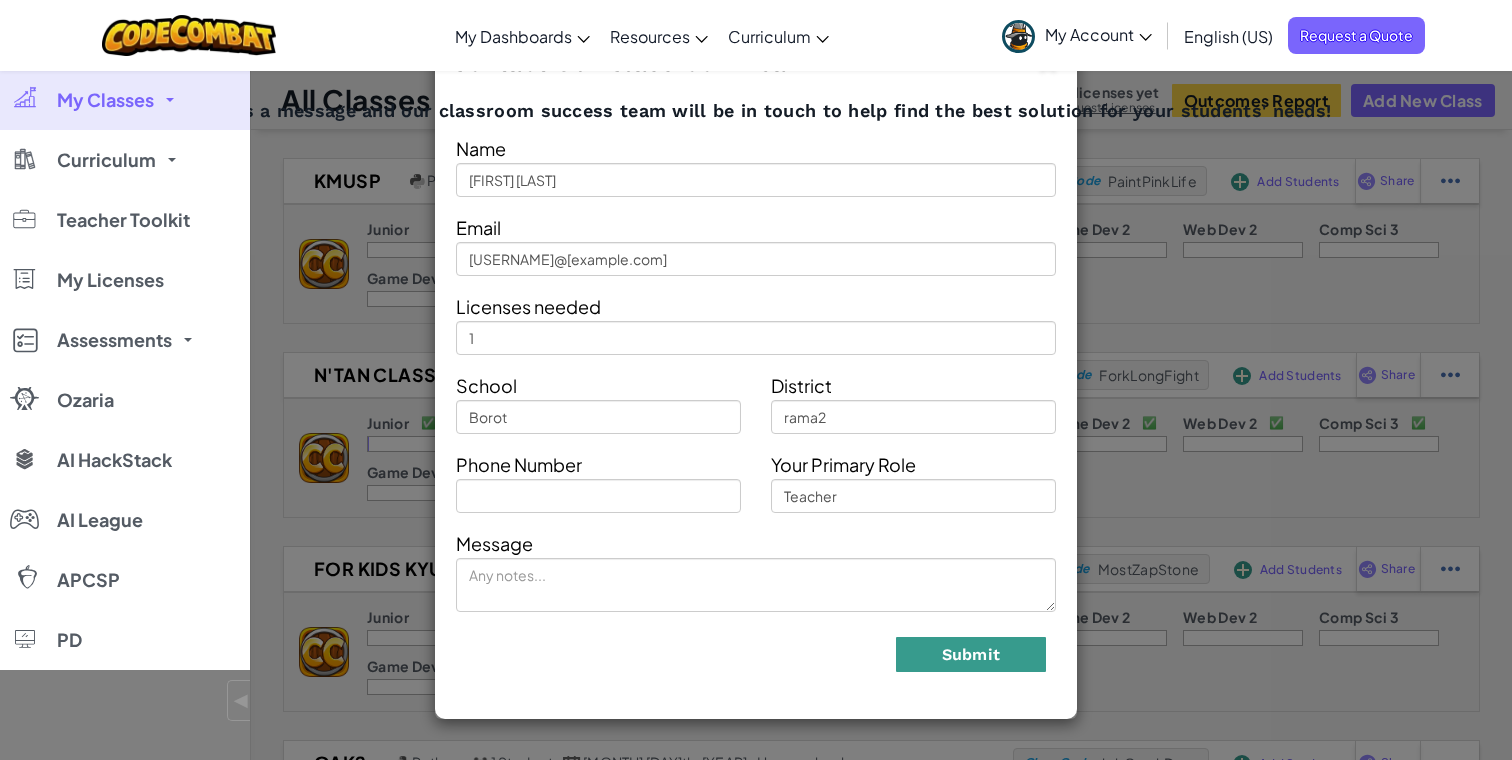 click on "Submit" at bounding box center (971, 654) 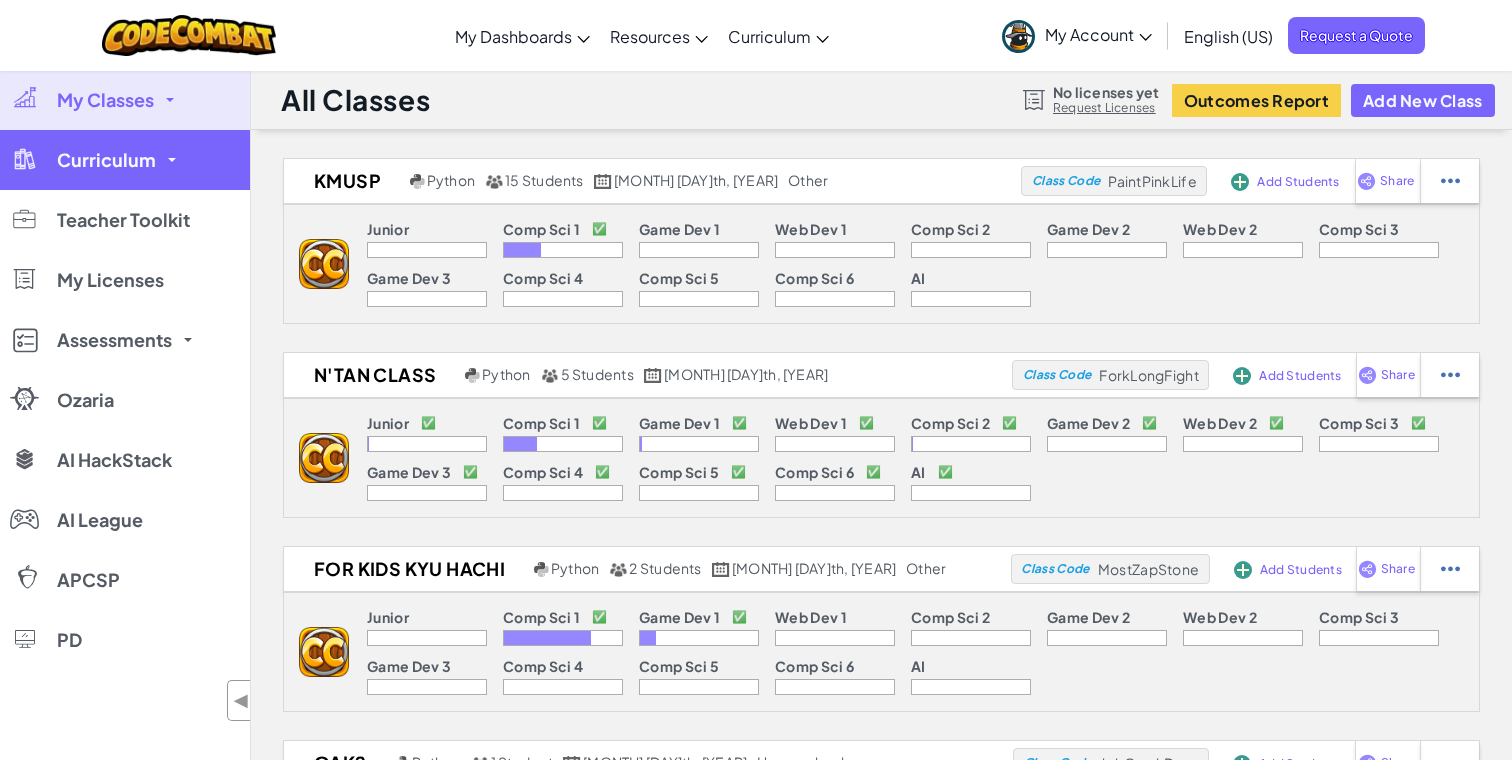 click on "Curriculum" at bounding box center (125, 160) 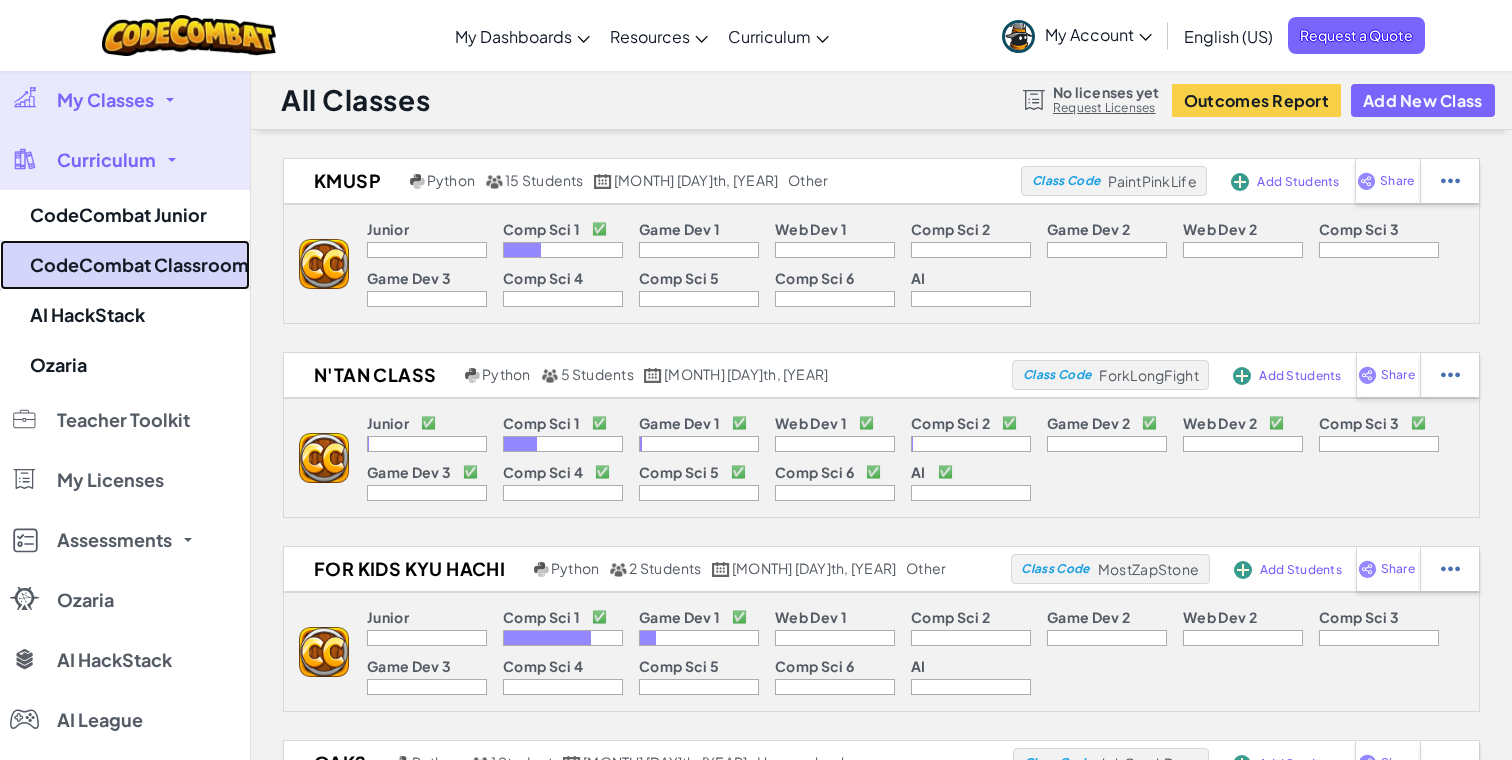 click on "CodeCombat Classroom" at bounding box center [125, 265] 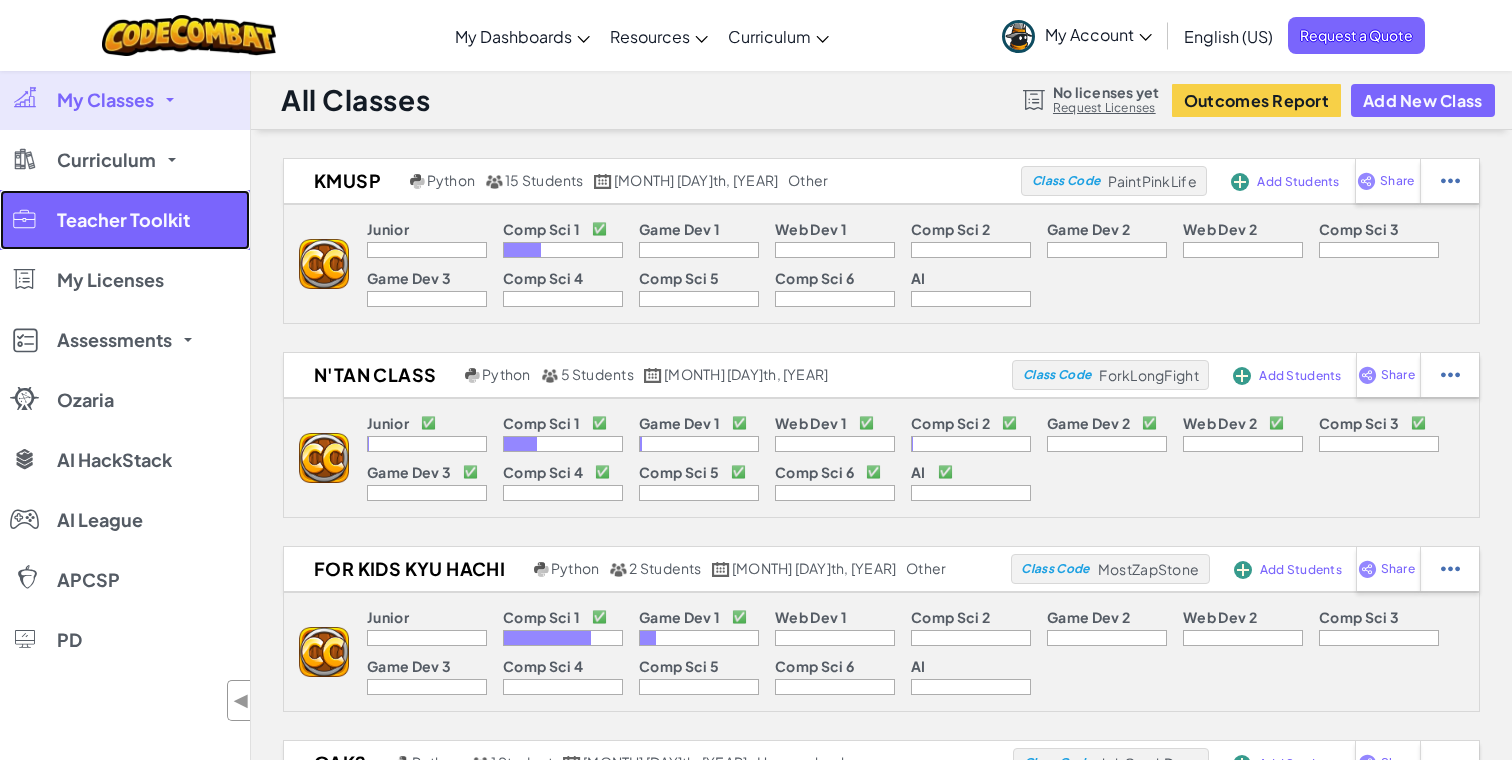 click on "Teacher Toolkit" at bounding box center (123, 220) 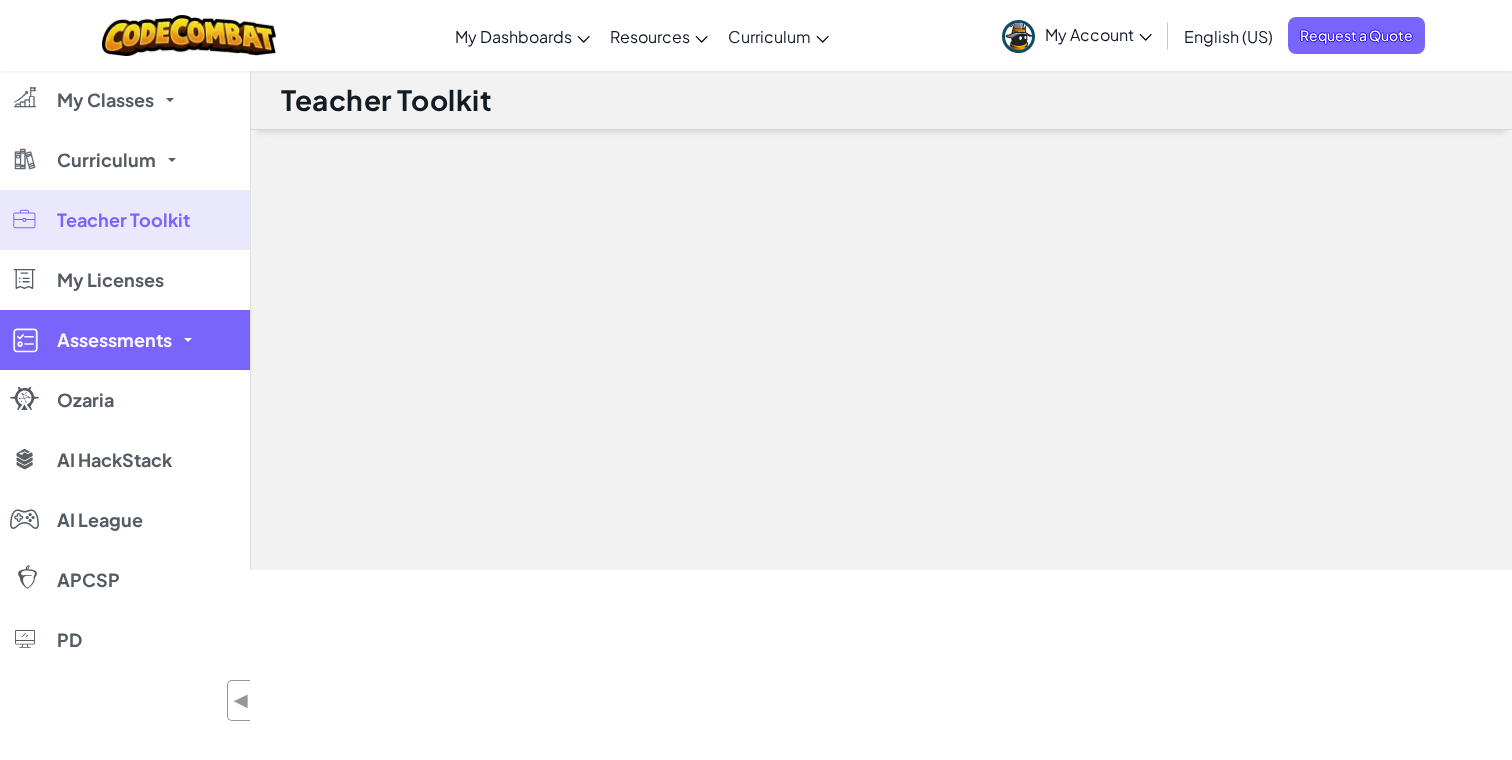 click on "Assessments" at bounding box center [114, 340] 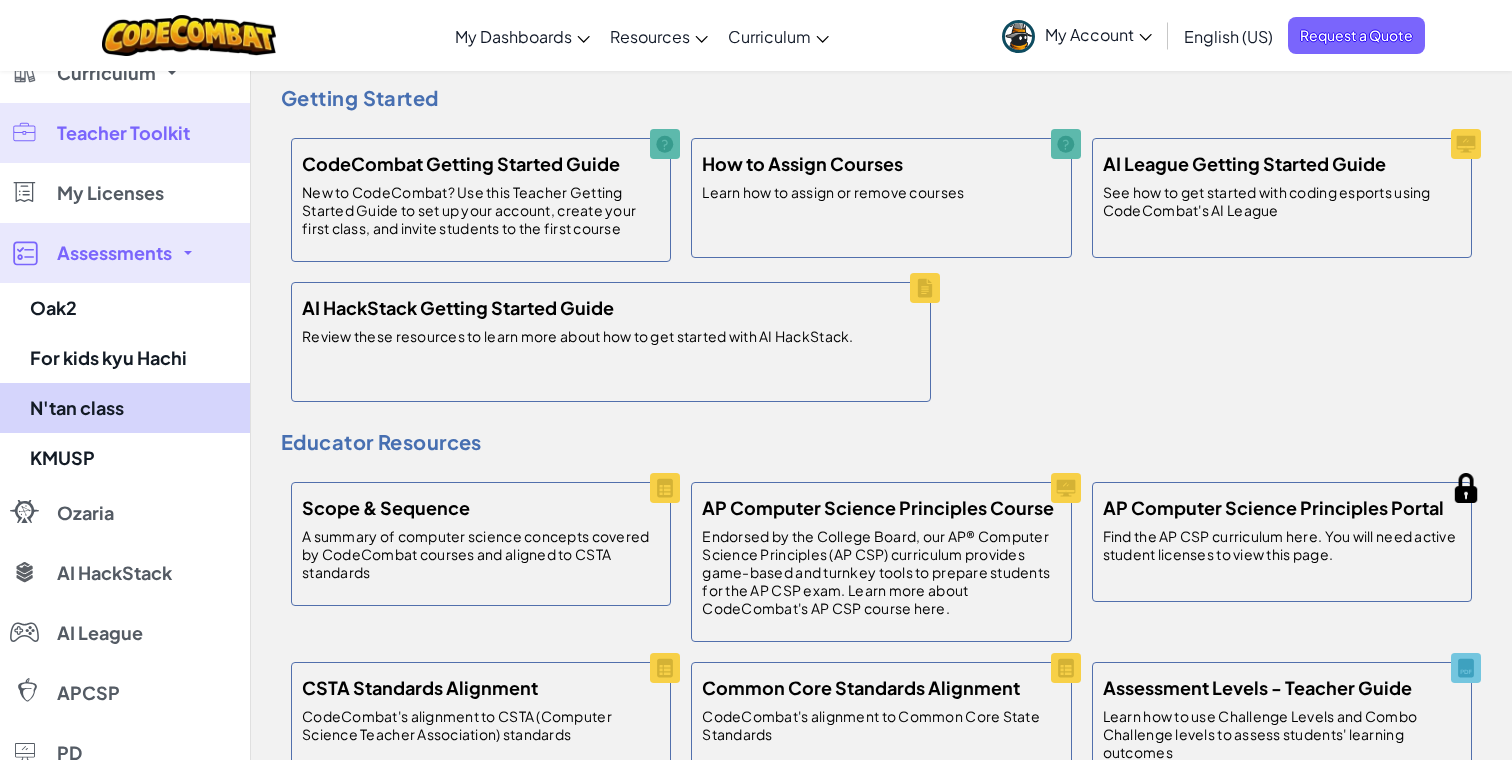 scroll, scrollTop: 173, scrollLeft: 0, axis: vertical 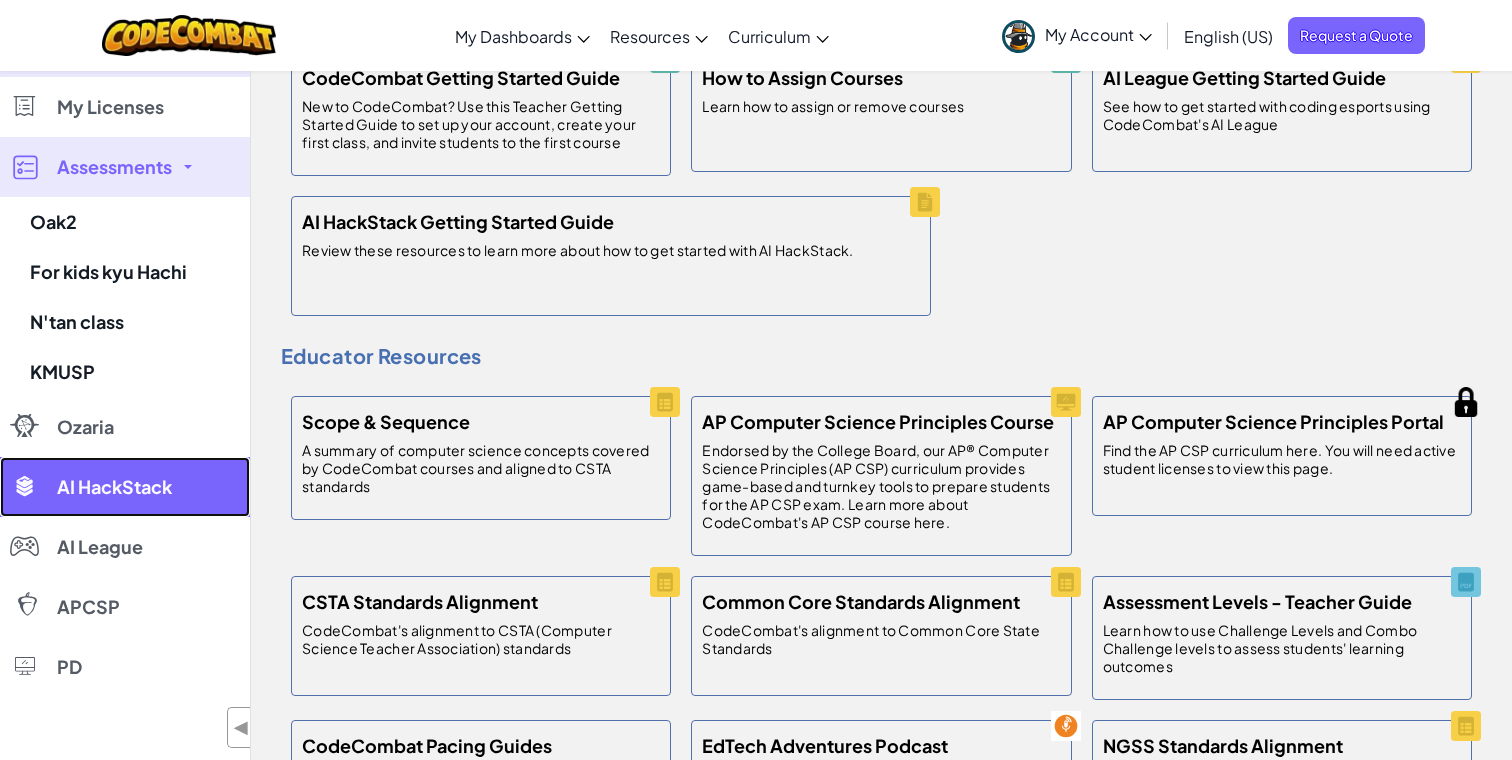 click on "AI HackStack" at bounding box center [125, 487] 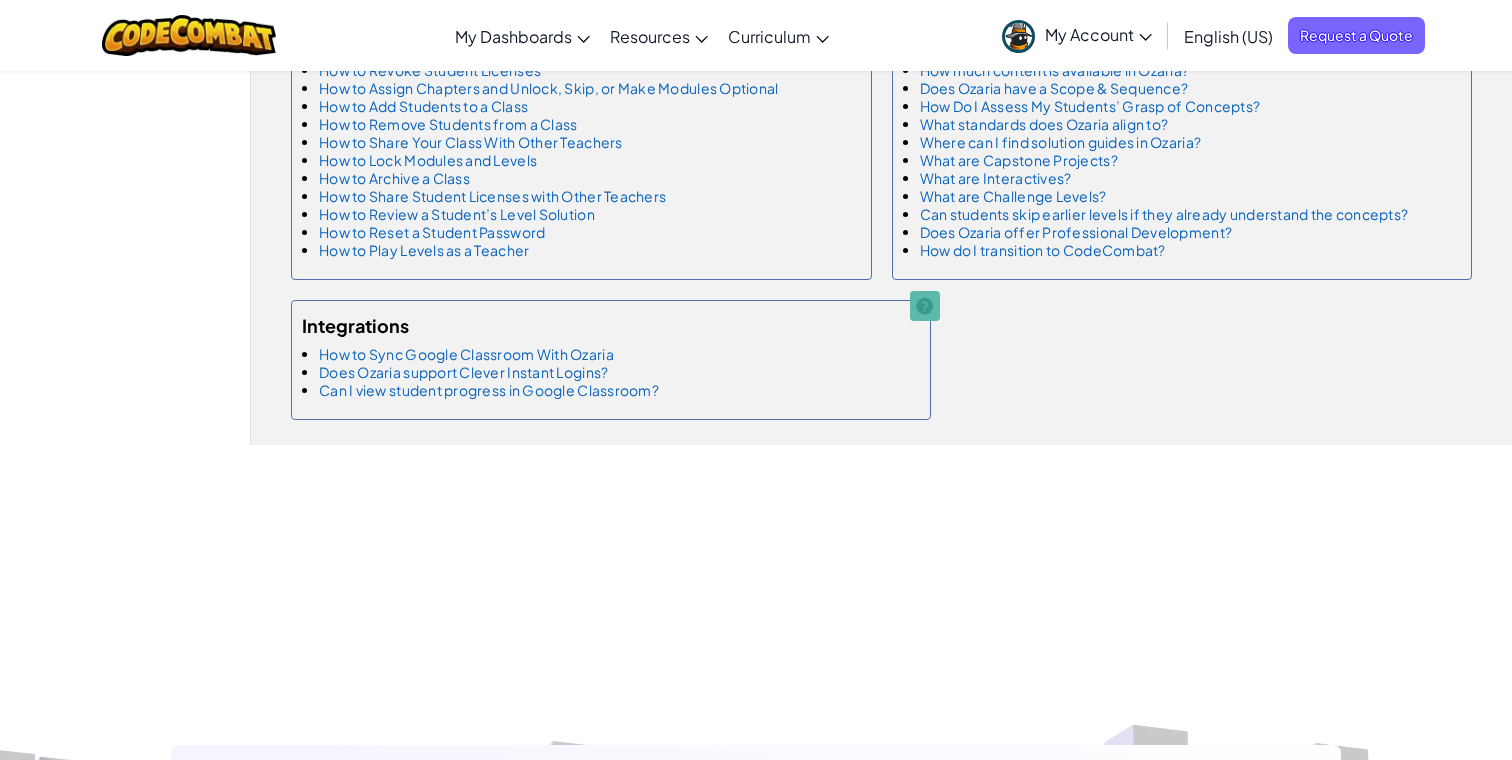 scroll, scrollTop: 2895, scrollLeft: 0, axis: vertical 